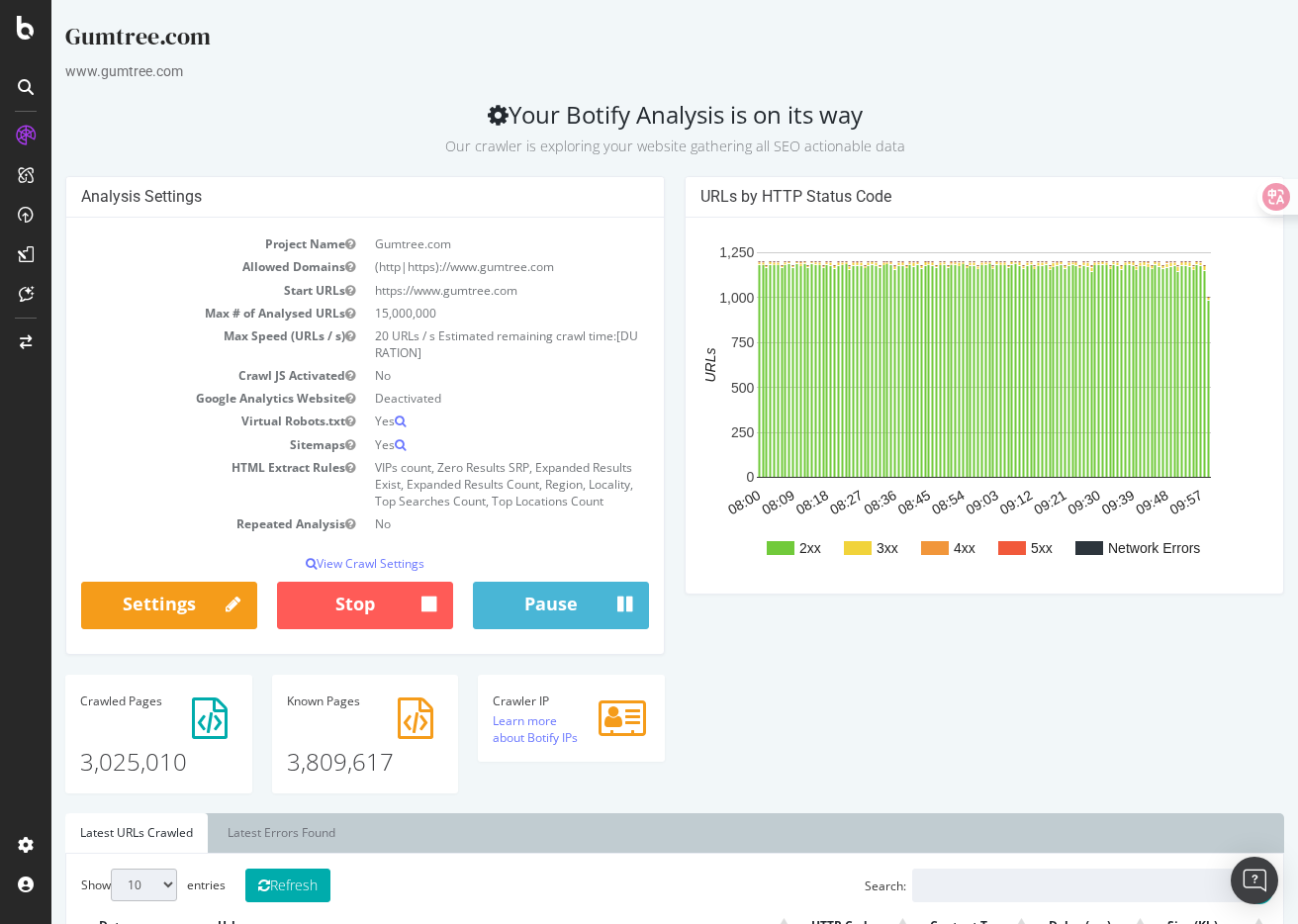 scroll, scrollTop: 333, scrollLeft: 0, axis: vertical 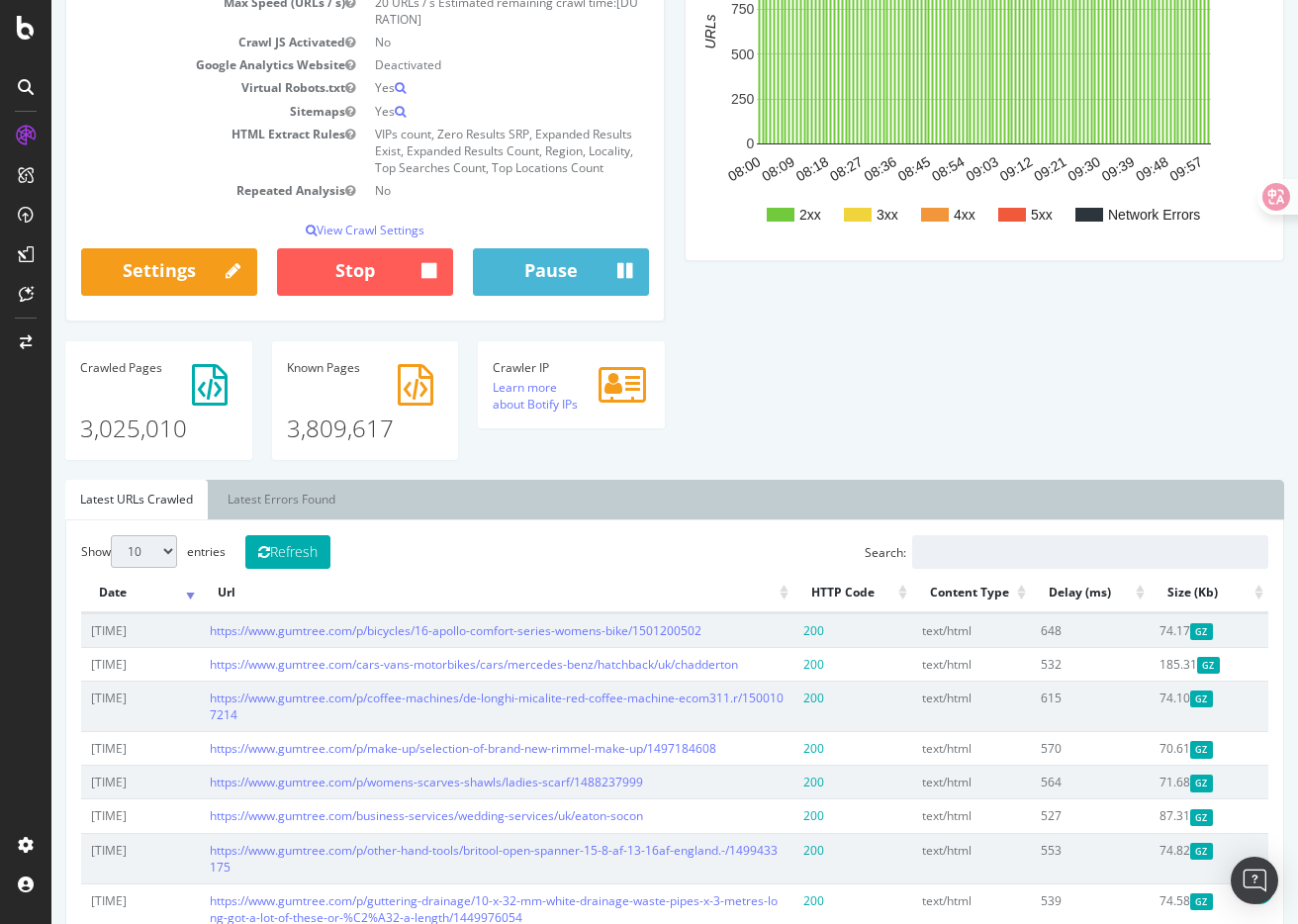 click on "Analysis Settings Project Name
Gumtree.com Allowed Domains
(http|https)://www.gumtree.com
Start URLs
https://www.gumtree.com
Max # of Analysed URLs
15,000,000 Max Speed (URLs / s)
20 URLs / s
Estimated remaining crawl time:  6 days 22 hours 19 minutes  Crawl JS Activated
No Google Analytics Website
Deactivated
Virtual Robots.txt
Yes
Sitemaps
Yes
HTML Extract Rules
VIPs count, Zero Results SRP, Expanded Results Exist, Expanded Results Count, Region, Locality, Top Searches Count, Top Locations Count
Repeated Analysis
No  View Crawl Settings
× Close
Analysis Settings
Main Project Name
Gumtree.com 15,000,000 No" at bounding box center [675, 161] 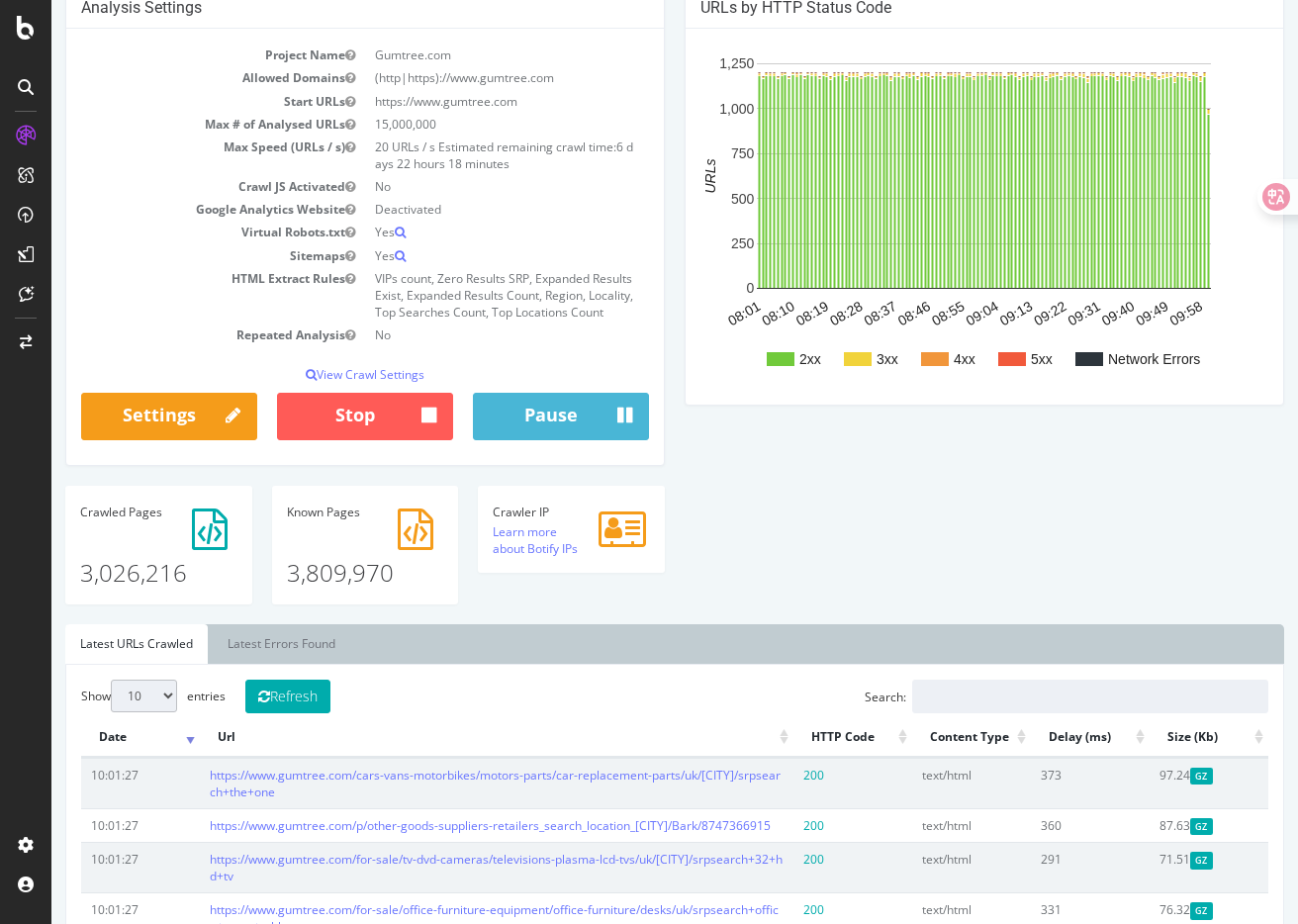 scroll, scrollTop: 194, scrollLeft: 0, axis: vertical 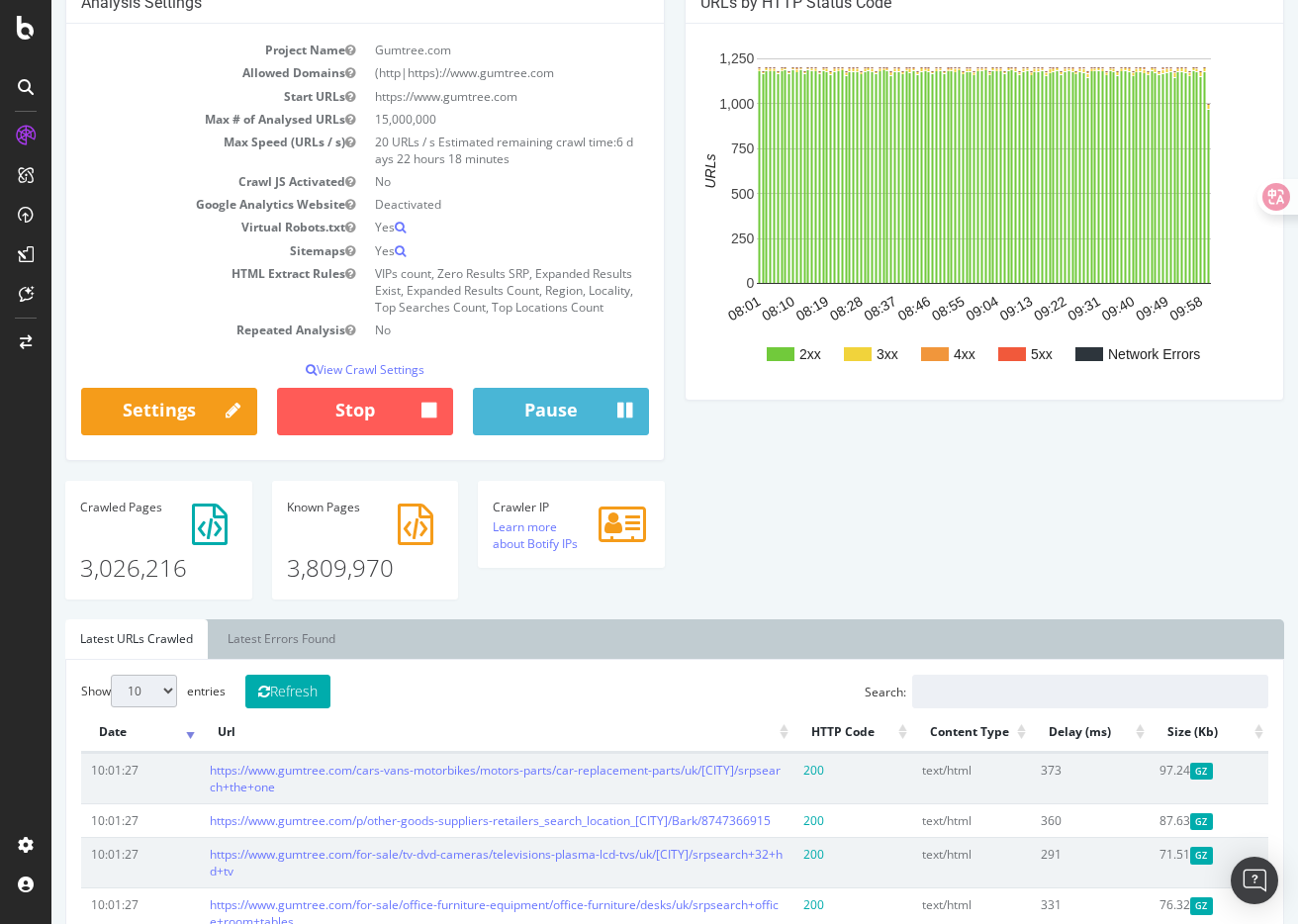 click on "Analysis Settings Project Name
Gumtree.com Allowed Domains
(http|https)://www.gumtree.com
Start URLs
https://www.gumtree.com
Max # of Analysed URLs
15,000,000 Max Speed (URLs / s)
20 URLs / s
Estimated remaining crawl time:  6 days 22 hours 18 minutes  Crawl JS Activated
No Google Analytics Website
Deactivated
Virtual Robots.txt
Yes
Sitemaps
Yes
HTML Extract Rules
VIPs count, Zero Results SRP, Expanded Results Exist, Expanded Results Count, Region, Locality, Top Searches Count, Top Locations Count
Repeated Analysis
No  View Crawl Settings
× Close
Analysis Settings
Main Project Name
Gumtree.com 15,000,000 No" at bounding box center [675, 301] 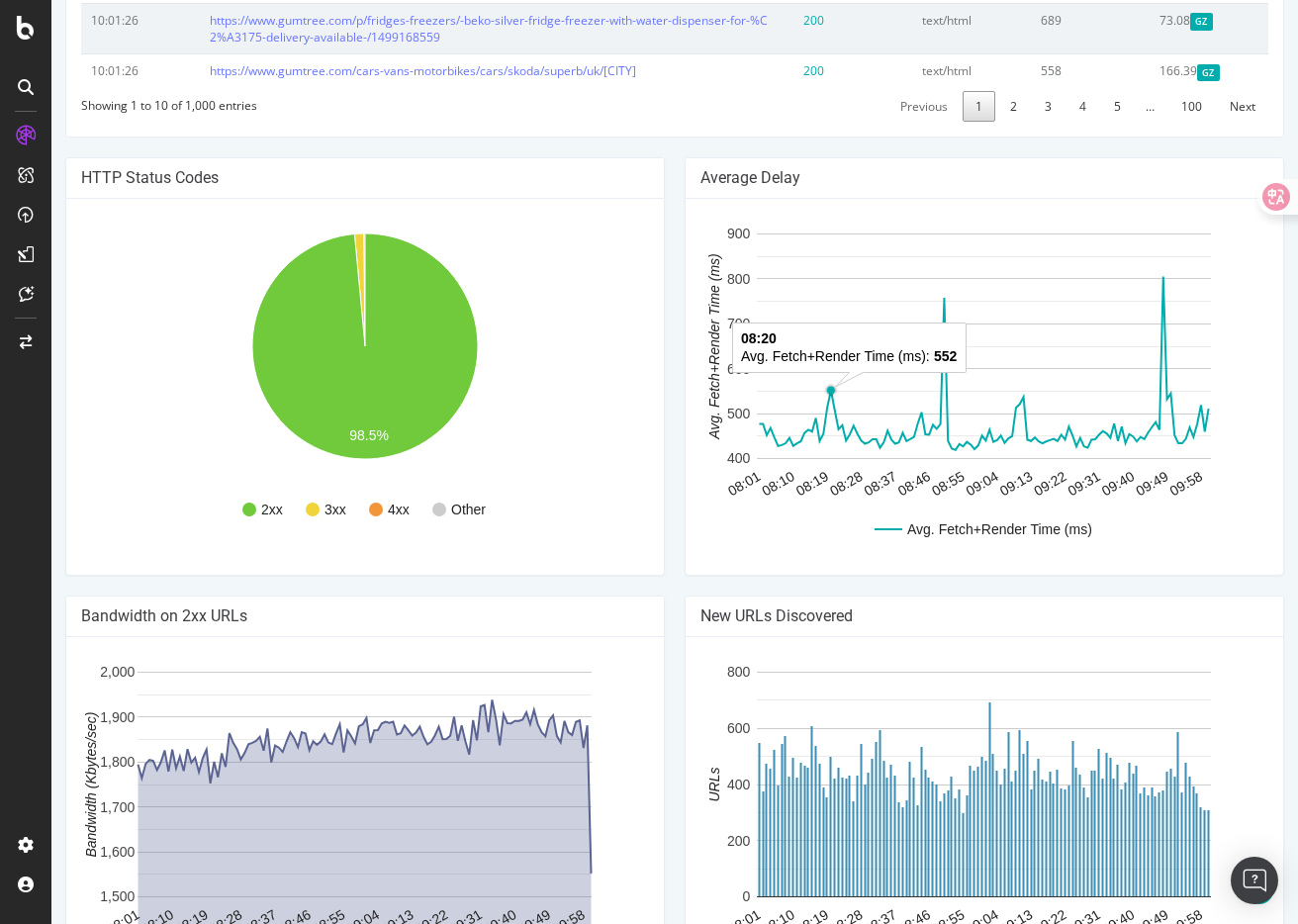 scroll, scrollTop: 1268, scrollLeft: 0, axis: vertical 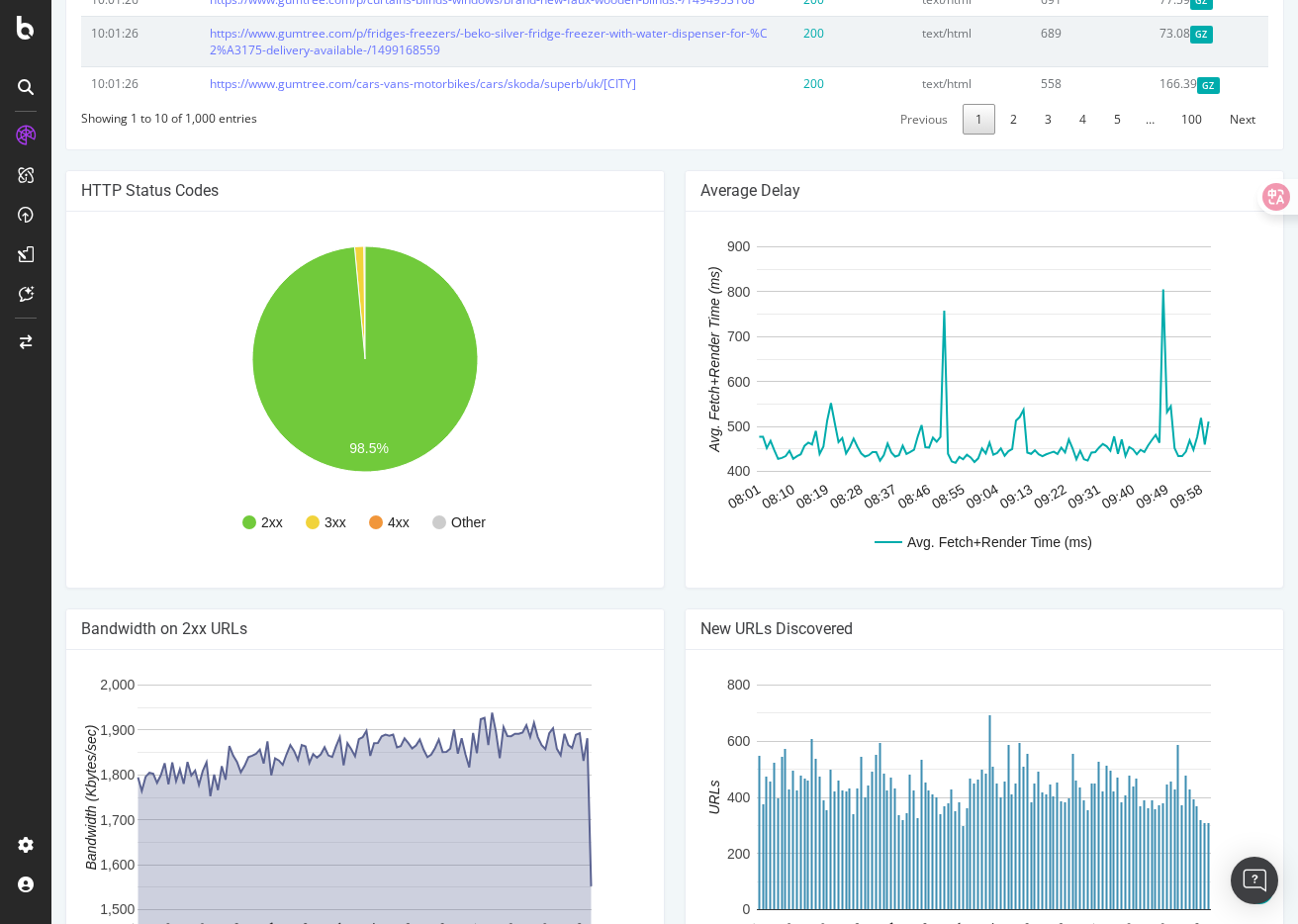 click on "Average Delay
Avg. Fetch+Render Time (ms) 08:01 08:10 08:19 08:28 08:37 08:46 08:55 09:04 09:13 09:22 09:31 09:40 09:49 09:58 400 500 600 700 800 900 Avg. Fetch+Render Time (ms) 433" at bounding box center [984, 389] 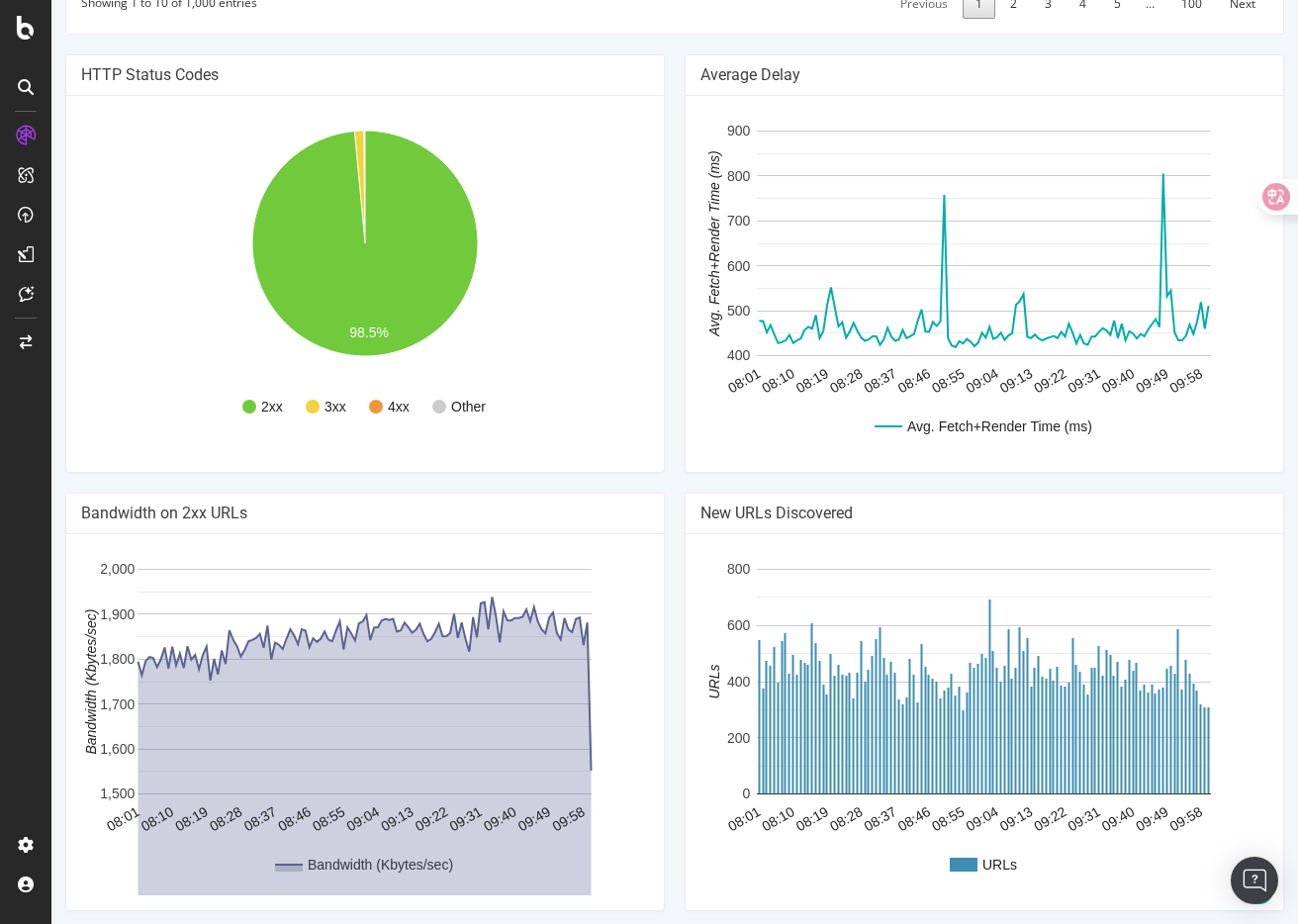 scroll, scrollTop: 1408, scrollLeft: 0, axis: vertical 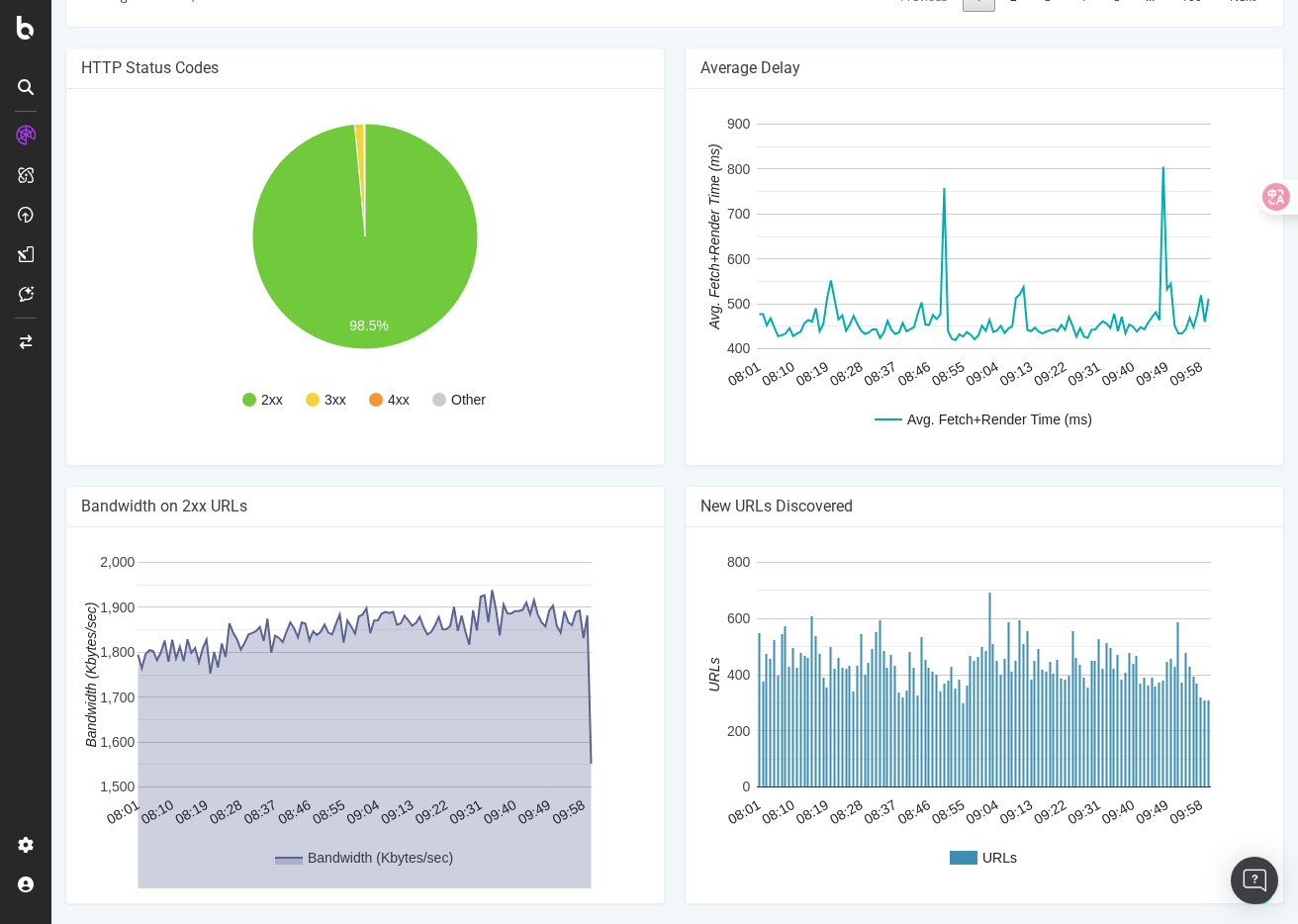 click on "Bandwidth on 2xx URLs Bandwidth (Kbytes/sec) 08:01 08:10 08:19 08:28 08:37 08:46 08:55 09:04 09:13 09:22 09:31 09:40 09:49 09:58 1,500 1,600 1,700 1,800 1,900 2,000 Bandwidth (Kbytes/sec) Bandwidth (Kbytes/sec)" at bounding box center (365, 704) 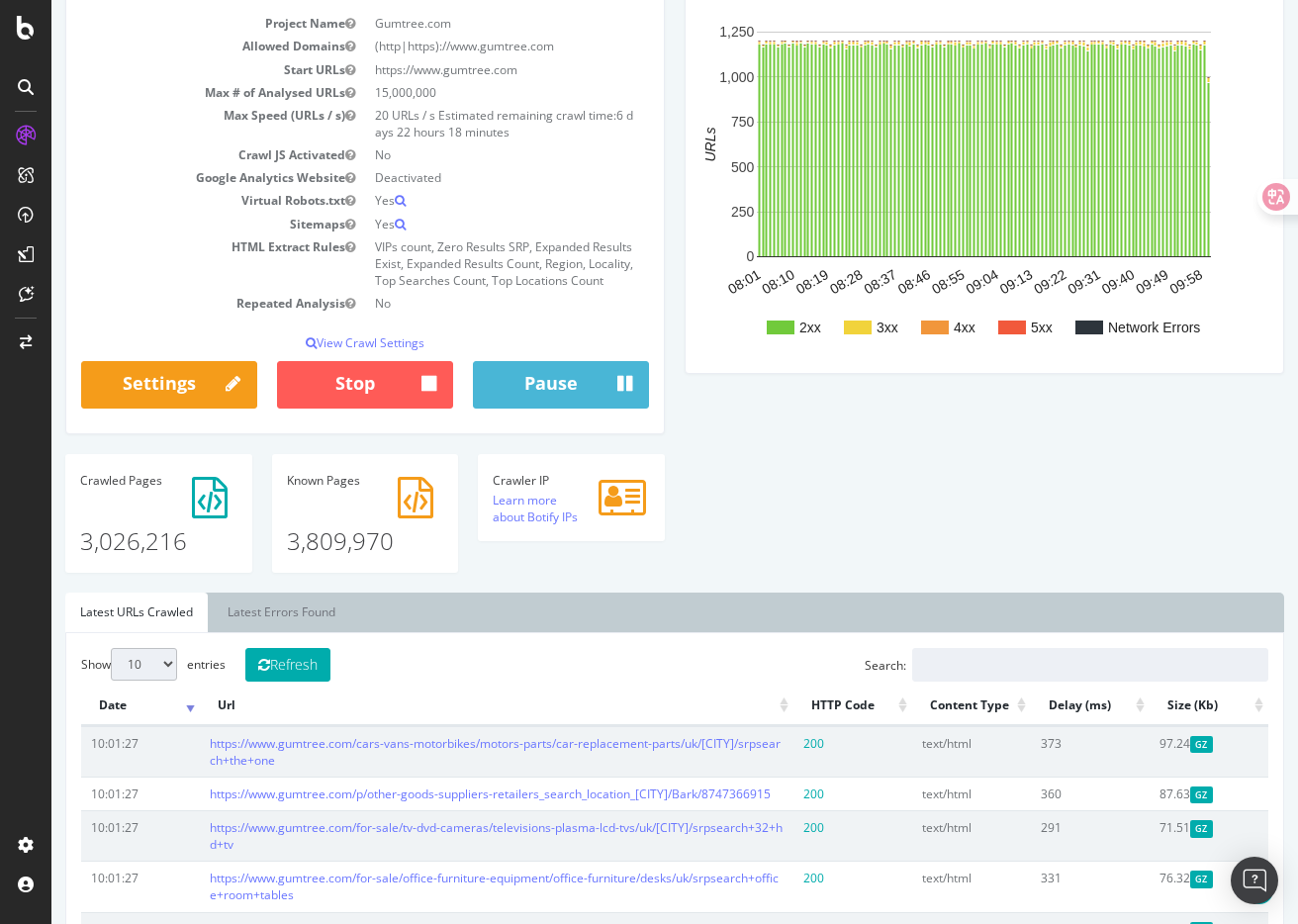 scroll, scrollTop: 189, scrollLeft: 0, axis: vertical 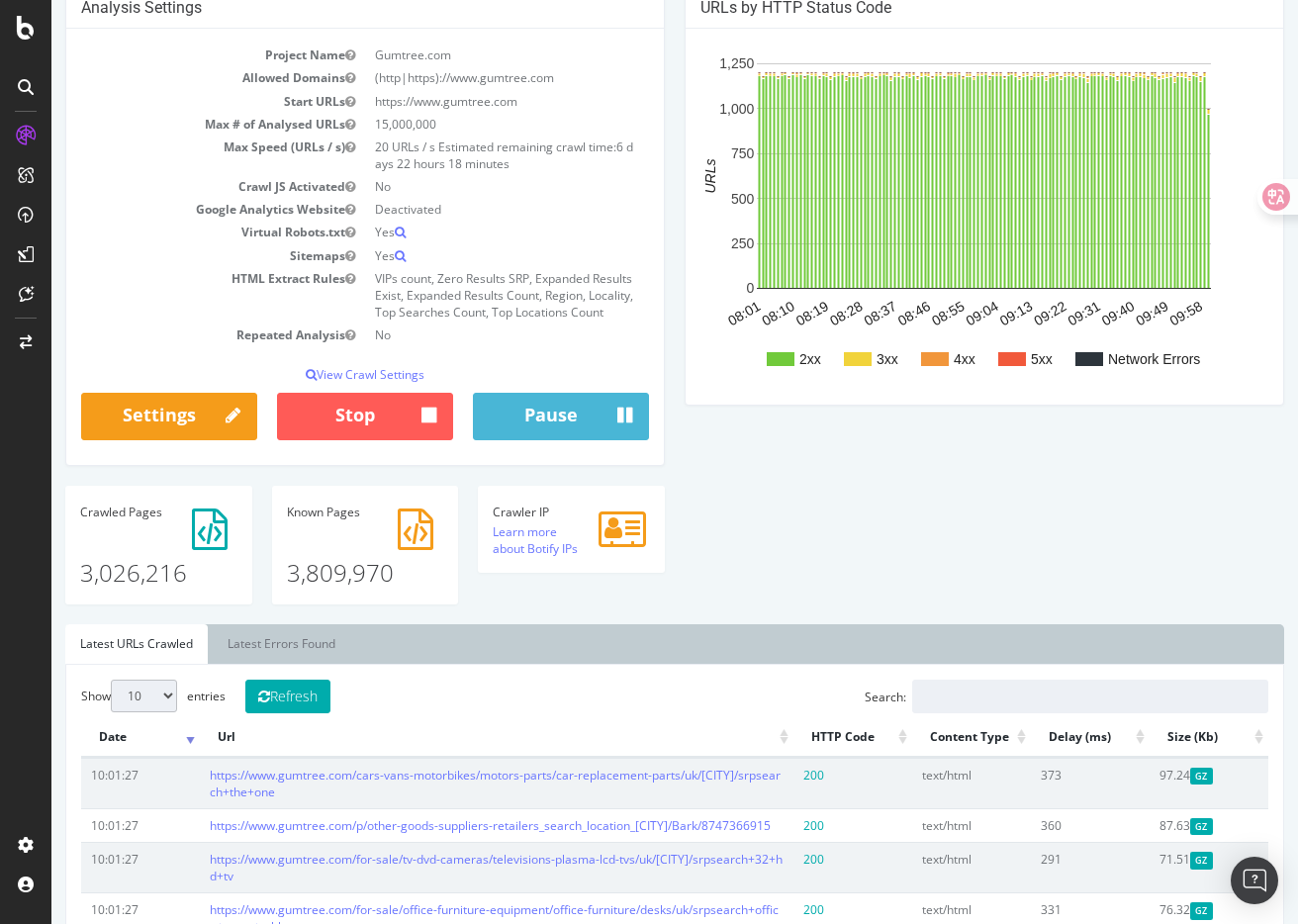 click on "Analysis Settings Project Name
Gumtree.com Allowed Domains
(http|https)://www.gumtree.com
Start URLs
https://www.gumtree.com
Max # of Analysed URLs
15,000,000 Max Speed (URLs / s)
20 URLs / s
Estimated remaining crawl time:  6 days 22 hours 18 minutes  Crawl JS Activated
No Google Analytics Website
Deactivated
Virtual Robots.txt
Yes
Sitemaps
Yes
HTML Extract Rules
VIPs count, Zero Results SRP, Expanded Results Exist, Expanded Results Count, Region, Locality, Top Searches Count, Top Locations Count
Repeated Analysis
No  View Crawl Settings
× Close
Analysis Settings
Main Project Name
Gumtree.com 15,000,000 No" at bounding box center (675, 306) 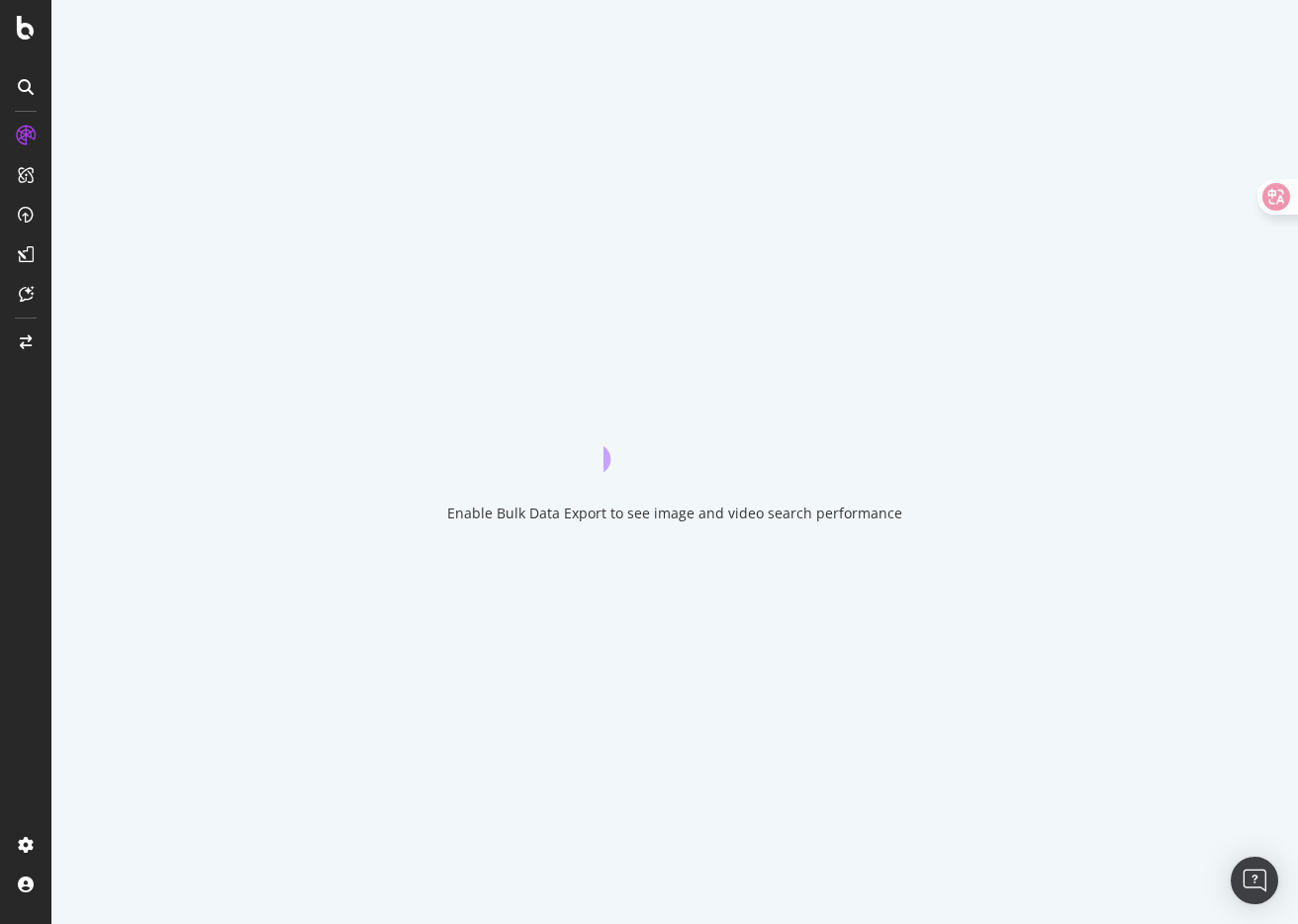 scroll, scrollTop: 0, scrollLeft: 0, axis: both 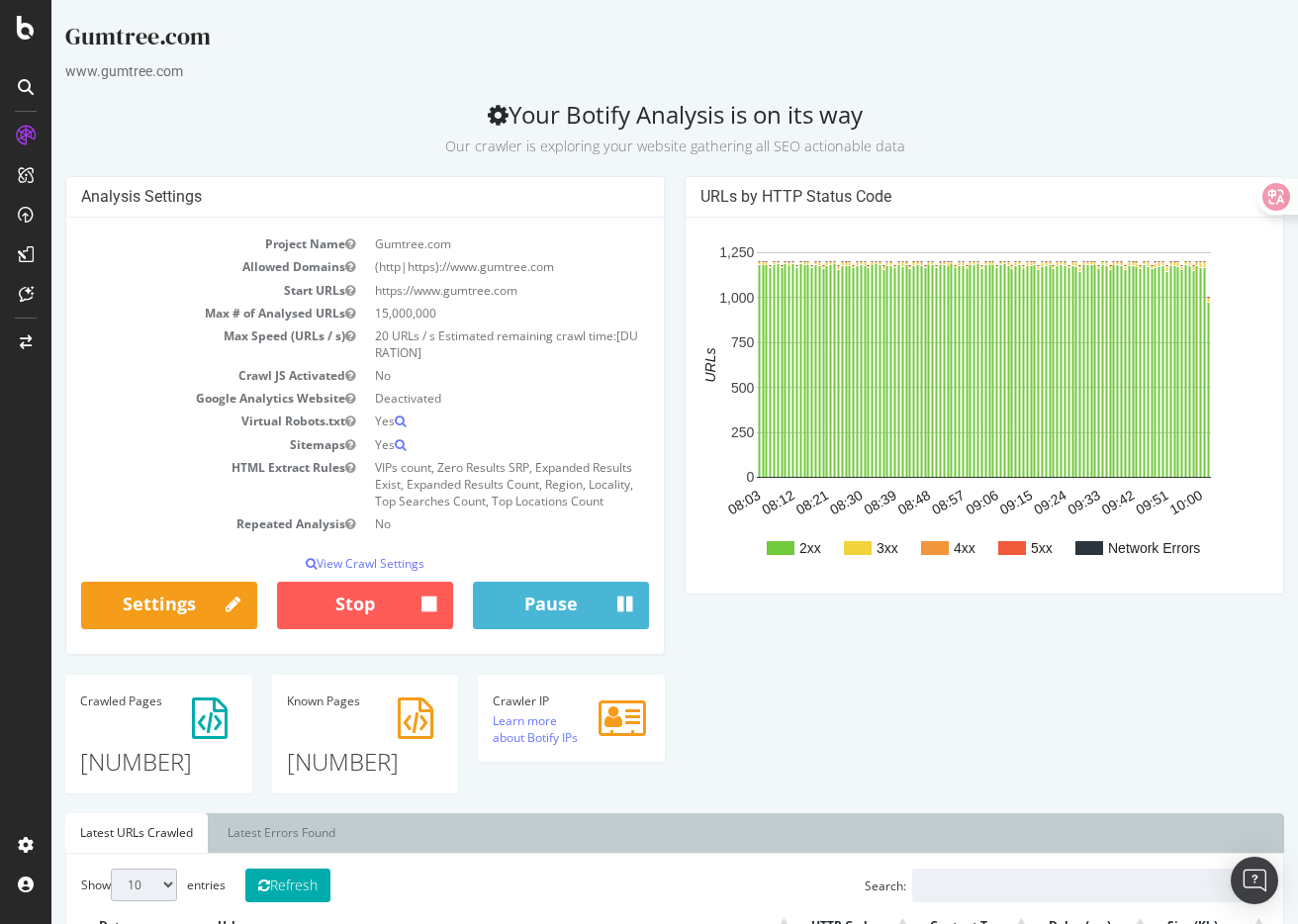click on "Analysis Settings Project Name
Gumtree.com Allowed Domains
(http|https)://www.gumtree.com
Start URLs
https://www.gumtree.com
Max # of Analysed URLs
15,000,000 Max Speed (URLs / s)
20 URLs / s
Estimated remaining crawl time:  [DURATION]  Crawl JS Activated
No Google Analytics Website
Deactivated
Virtual Robots.txt
Yes
Sitemaps
Yes
HTML Extract Rules
VIPs count, Zero Results SRP, Expanded Results Exist, Expanded Results Count, Region, Locality, Top Searches Count, Top Locations Count
Repeated Analysis
No  View Crawl Settings
× Close
Analysis Settings
Main Project Name
Gumtree.com 15,000,000 No" at bounding box center (675, 495) 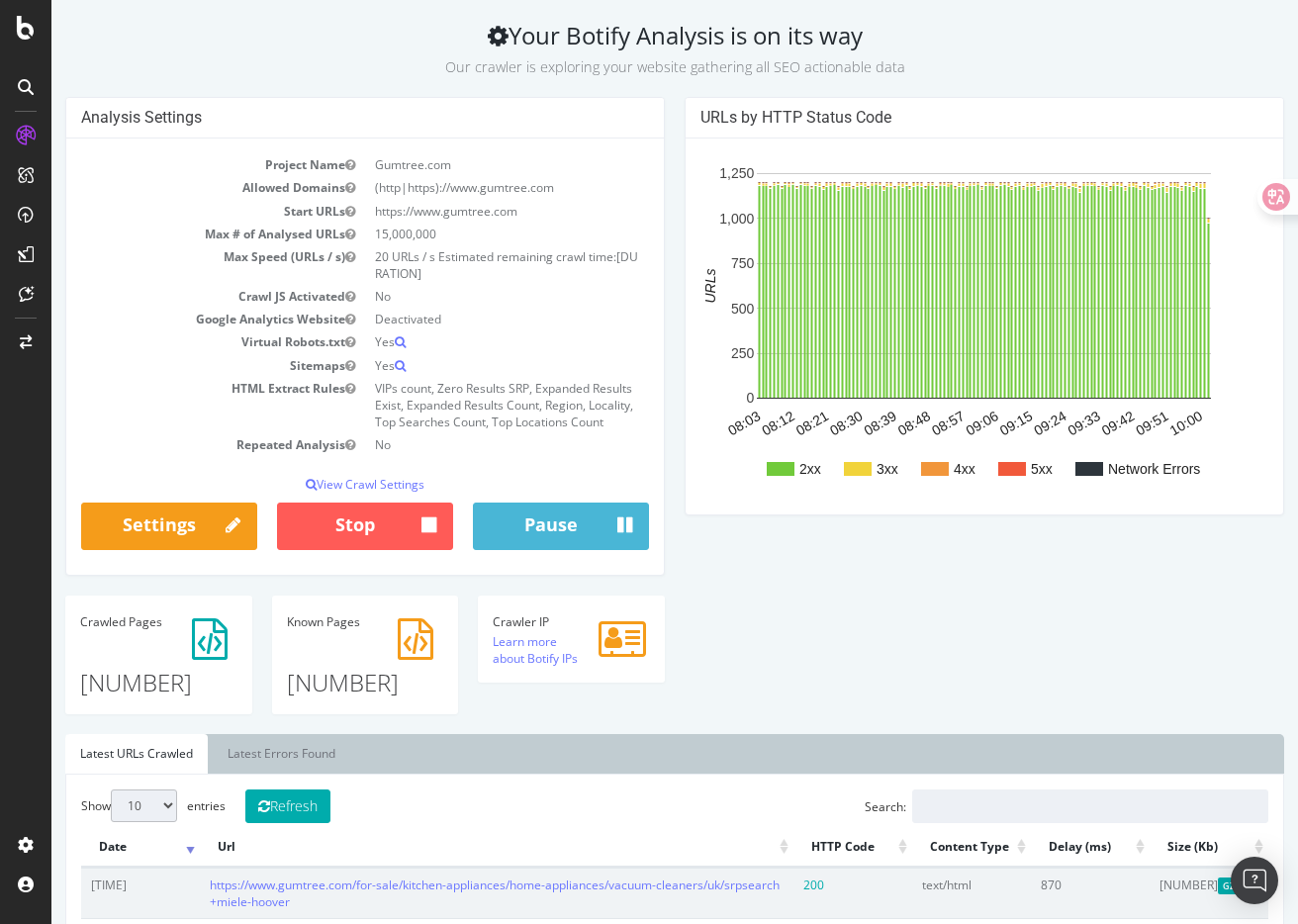 scroll, scrollTop: 81, scrollLeft: 0, axis: vertical 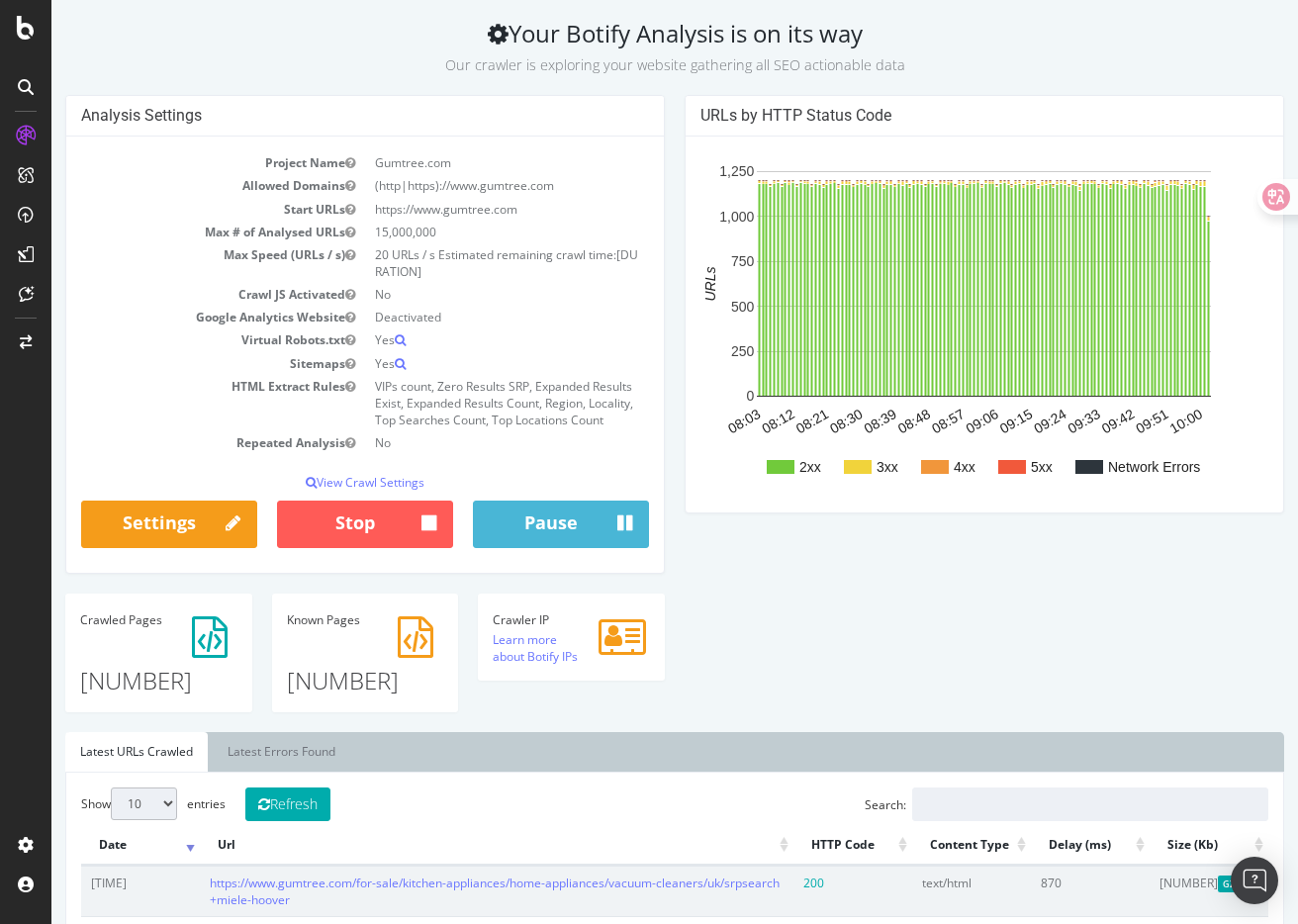 click on "Analysis Settings Project Name
Gumtree.com Allowed Domains
(http|https)://www.gumtree.com
Start URLs
https://www.gumtree.com
Max # of Analysed URLs
15,000,000 Max Speed (URLs / s)
20 URLs / s
Estimated remaining crawl time:  [DURATION]  Crawl JS Activated
No Google Analytics Website
Deactivated
Virtual Robots.txt
Yes
Sitemaps
Yes
HTML Extract Rules
VIPs count, Zero Results SRP, Expanded Results Exist, Expanded Results Count, Region, Locality, Top Searches Count, Top Locations Count
Repeated Analysis
No  View Crawl Settings
× Close
Analysis Settings
Main Project Name
Gumtree.com 15,000,000 No" at bounding box center [675, 414] 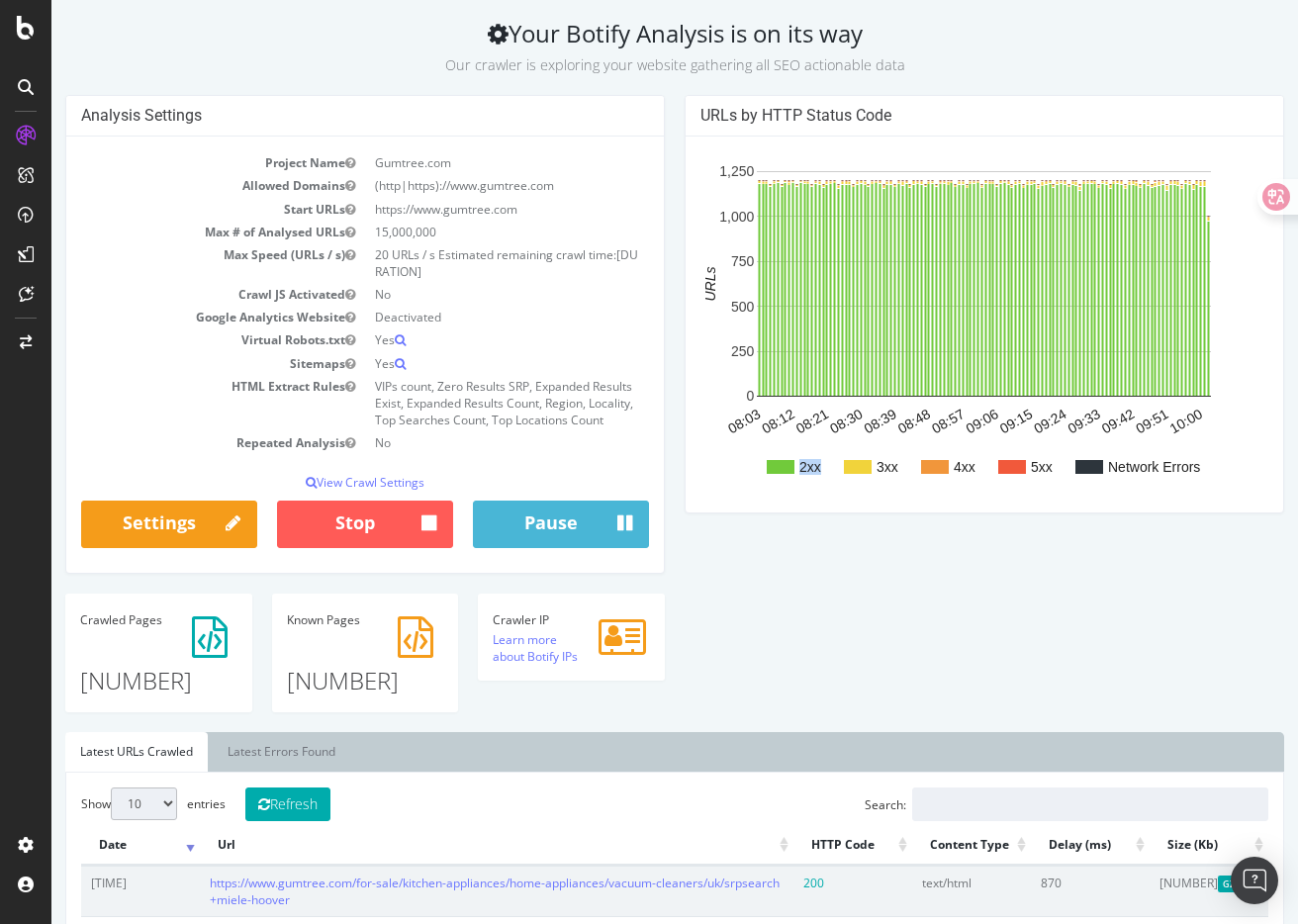click on "Analysis Settings Project Name
Gumtree.com Allowed Domains
(http|https)://www.gumtree.com
Start URLs
https://www.gumtree.com
Max # of Analysed URLs
15,000,000 Max Speed (URLs / s)
20 URLs / s
Estimated remaining crawl time:  [DURATION]  Crawl JS Activated
No Google Analytics Website
Deactivated
Virtual Robots.txt
Yes
Sitemaps
Yes
HTML Extract Rules
VIPs count, Zero Results SRP, Expanded Results Exist, Expanded Results Count, Region, Locality, Top Searches Count, Top Locations Count
Repeated Analysis
No  View Crawl Settings
× Close
Analysis Settings
Main Project Name
Gumtree.com 15,000,000 No" at bounding box center [675, 414] 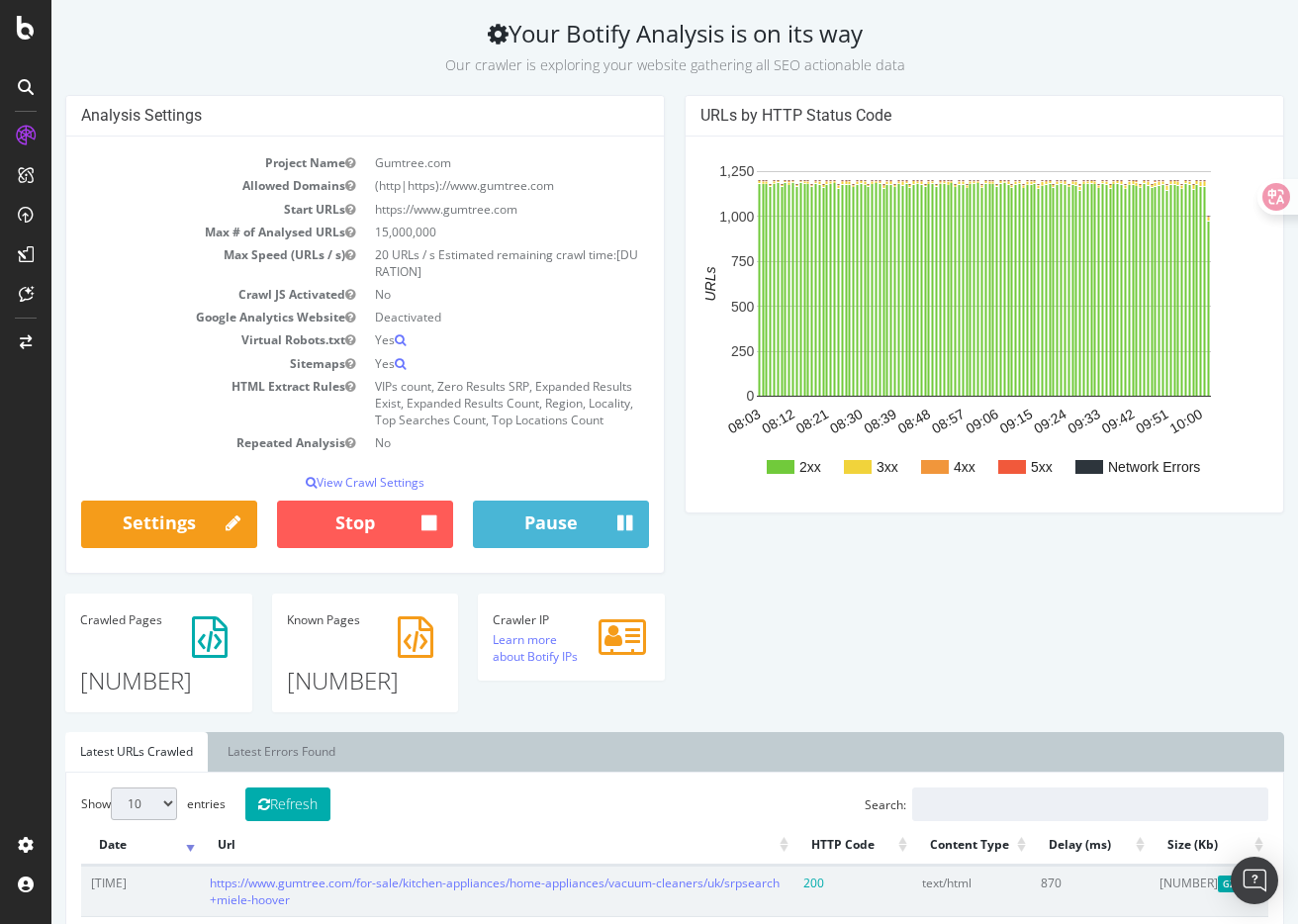 click on "Analysis Settings Project Name
Gumtree.com Allowed Domains
(http|https)://www.gumtree.com
Start URLs
https://www.gumtree.com
Max # of Analysed URLs
15,000,000 Max Speed (URLs / s)
20 URLs / s
Estimated remaining crawl time:  [DURATION]  Crawl JS Activated
No Google Analytics Website
Deactivated
Virtual Robots.txt
Yes
Sitemaps
Yes
HTML Extract Rules
VIPs count, Zero Results SRP, Expanded Results Exist, Expanded Results Count, Region, Locality, Top Searches Count, Top Locations Count
Repeated Analysis
No  View Crawl Settings
× Close
Analysis Settings
Main Project Name
Gumtree.com 15,000,000 No" at bounding box center [675, 414] 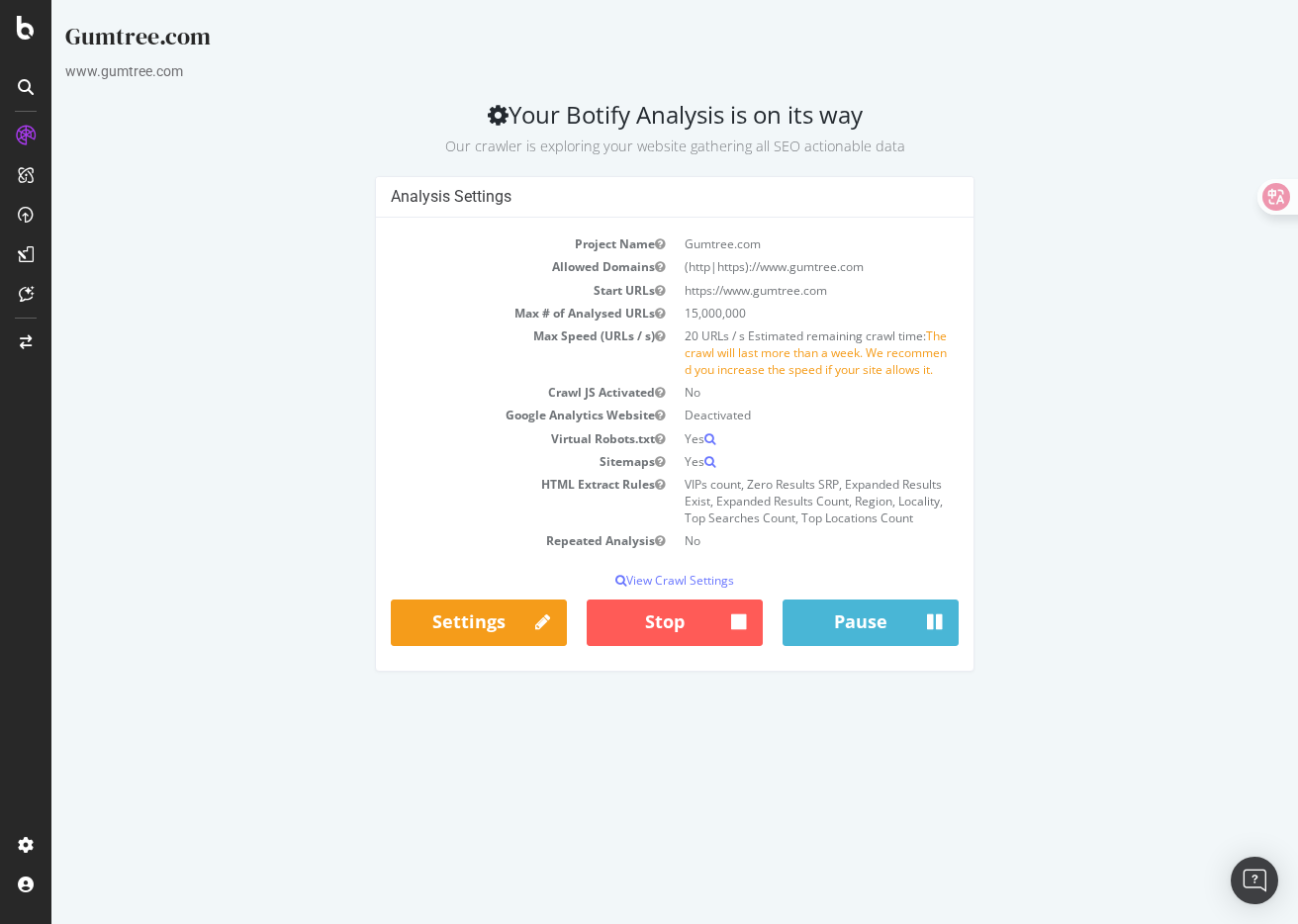 scroll, scrollTop: 0, scrollLeft: 0, axis: both 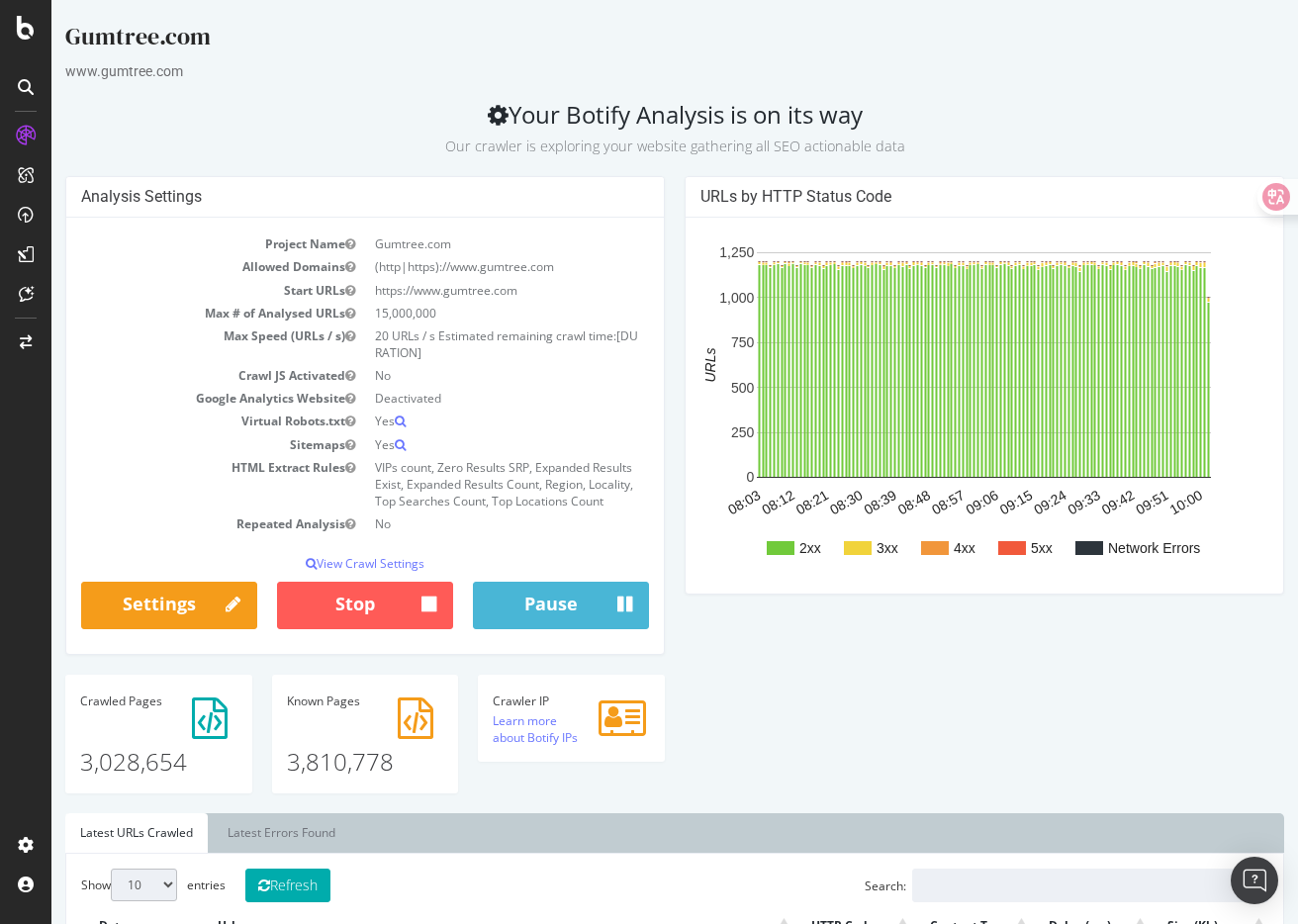 click on "Analysis Settings Project Name
Gumtree.com Allowed Domains
(http|https)://www.gumtree.com
Start URLs
https://www.gumtree.com
Max # of Analysed URLs
15,000,000 Max Speed (URLs / s)
20 URLs / s
Estimated remaining crawl time:  [DURATION]  Crawl JS Activated
No Google Analytics Website
Deactivated
Virtual Robots.txt
Yes
Sitemaps
Yes
HTML Extract Rules
VIPs count, Zero Results SRP, Expanded Results Exist, Expanded Results Count, Region, Locality, Top Searches Count, Top Locations Count
Repeated Analysis
No  View Crawl Settings
× Close
Analysis Settings
Main Project Name
Gumtree.com 15,000,000 No" at bounding box center (675, 495) 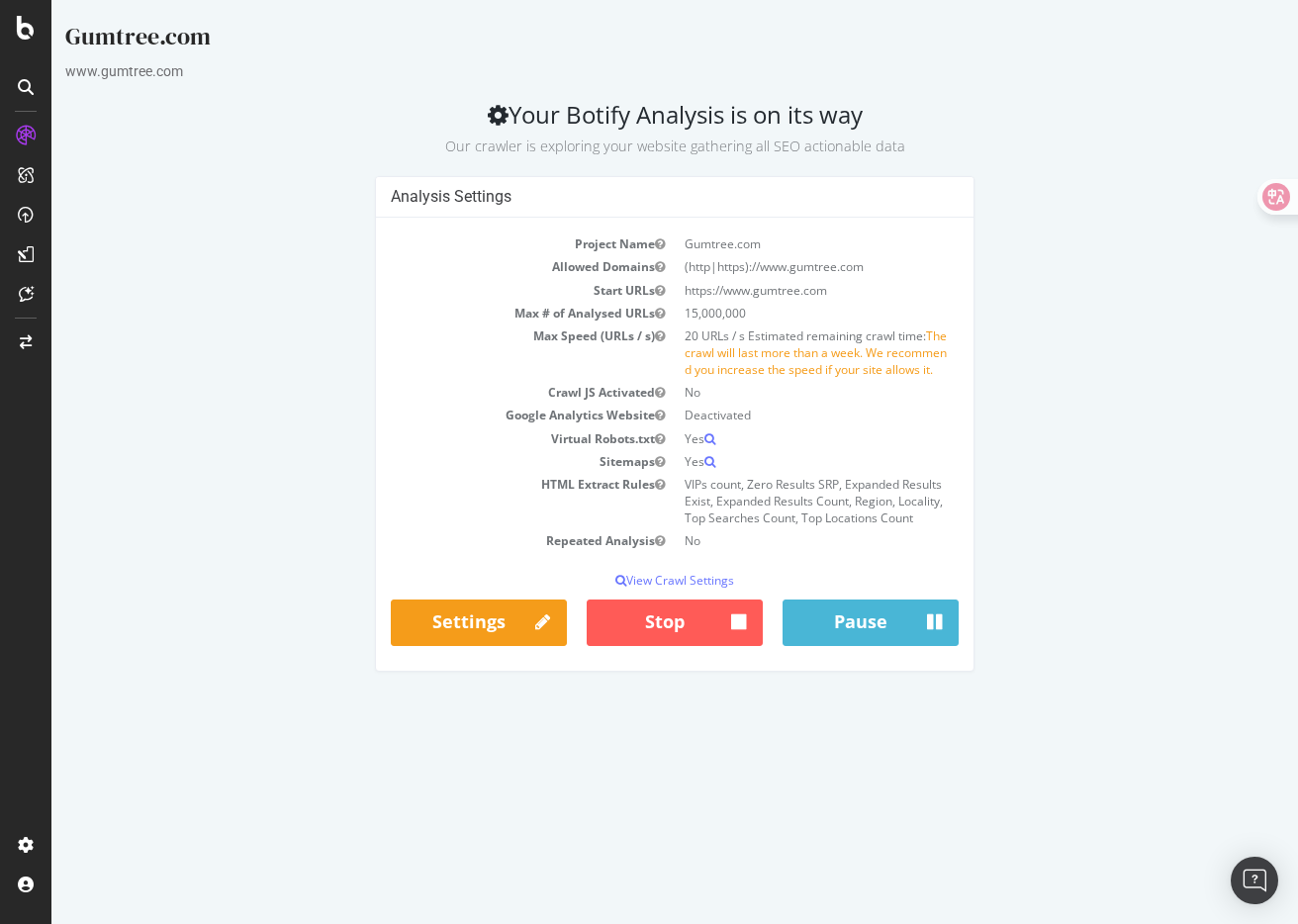 scroll, scrollTop: 0, scrollLeft: 0, axis: both 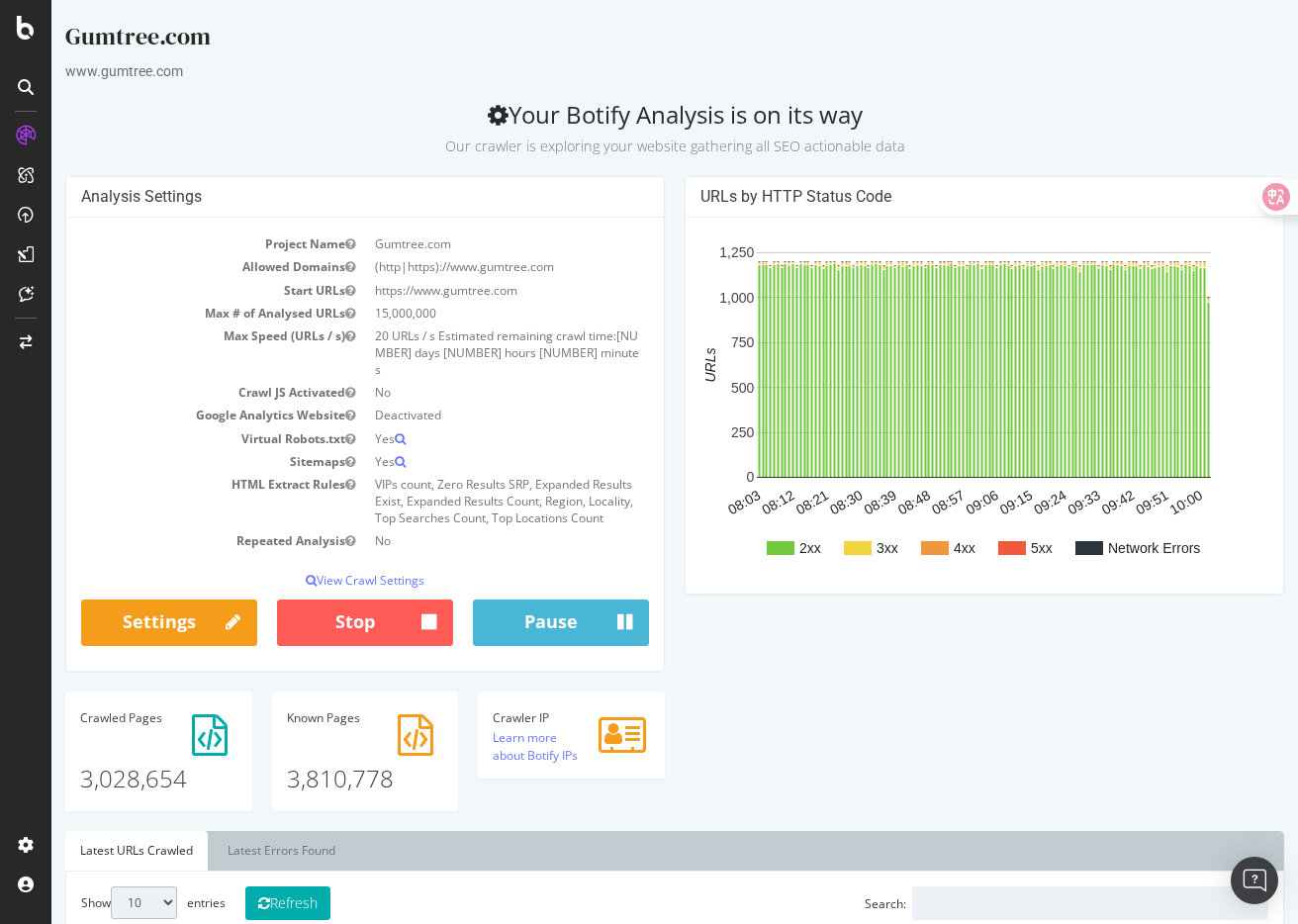 click on "Analysis Settings Project Name
Gumtree.com Allowed Domains
(http|https)://www.gumtree.com
Start URLs
https://www.gumtree.com
Max # of Analysed URLs
15,000,000 Max Speed (URLs / s)
20 URLs / s
Estimated remaining crawl time:  6 days 22 hours 16 minutes  Crawl JS Activated
No Google Analytics Website
Deactivated
Virtual Robots.txt
Yes
Sitemaps
Yes
HTML Extract Rules
VIPs count, Zero Results SRP, Expanded Results Exist, Expanded Results Count, Region, Locality, Top Searches Count, Top Locations Count
Repeated Analysis
No  View Crawl Settings
× Close
Analysis Settings
Main Project Name
Gumtree.com 15,000,000 No" at bounding box center [675, 503] 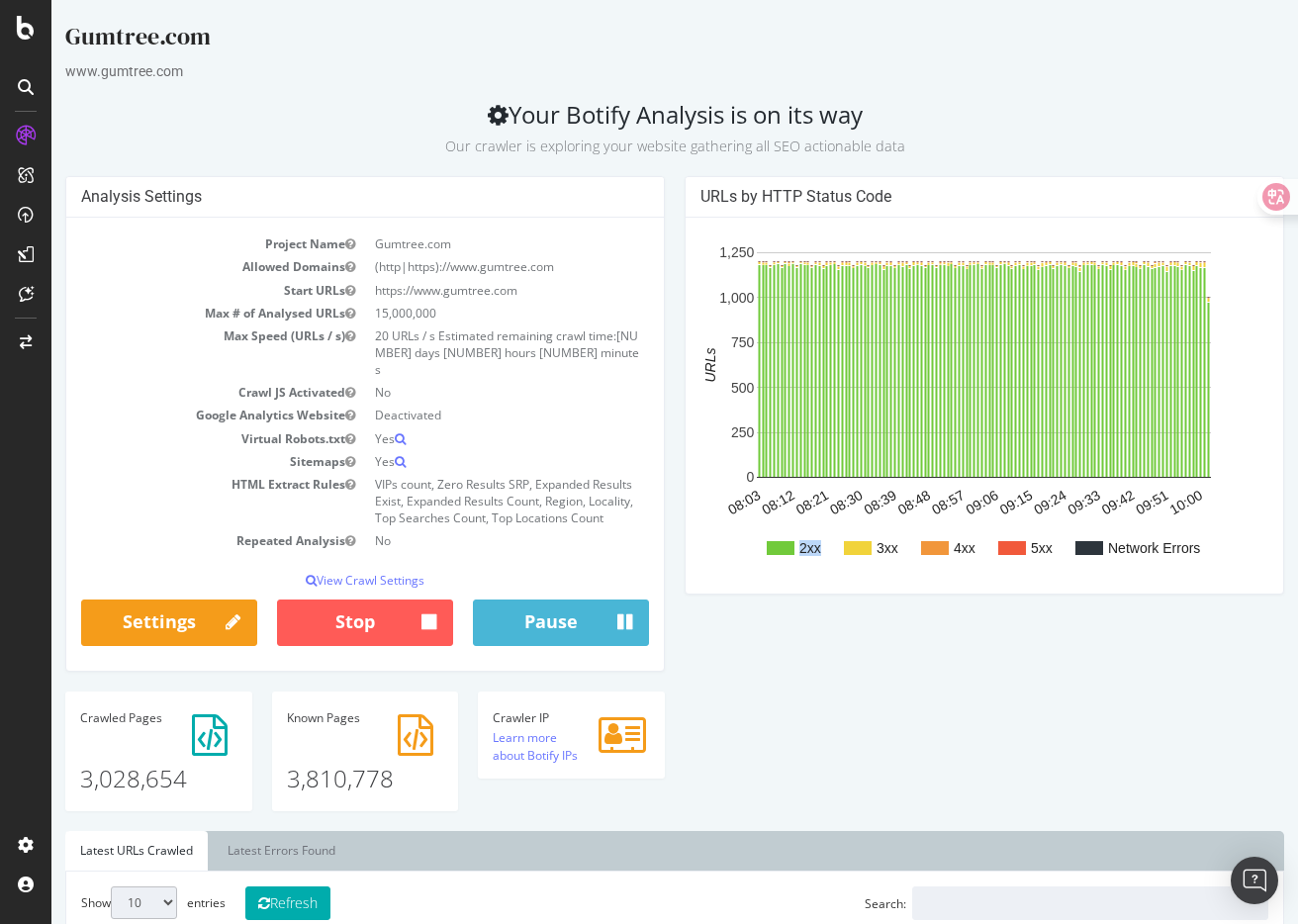 click on "Analysis Settings Project Name
Gumtree.com Allowed Domains
(http|https)://www.gumtree.com
Start URLs
https://www.gumtree.com
Max # of Analysed URLs
15,000,000 Max Speed (URLs / s)
20 URLs / s
Estimated remaining crawl time:  6 days 22 hours 16 minutes  Crawl JS Activated
No Google Analytics Website
Deactivated
Virtual Robots.txt
Yes
Sitemaps
Yes
HTML Extract Rules
VIPs count, Zero Results SRP, Expanded Results Exist, Expanded Results Count, Region, Locality, Top Searches Count, Top Locations Count
Repeated Analysis
No  View Crawl Settings
× Close
Analysis Settings
Main Project Name
Gumtree.com 15,000,000 No" at bounding box center (675, 503) 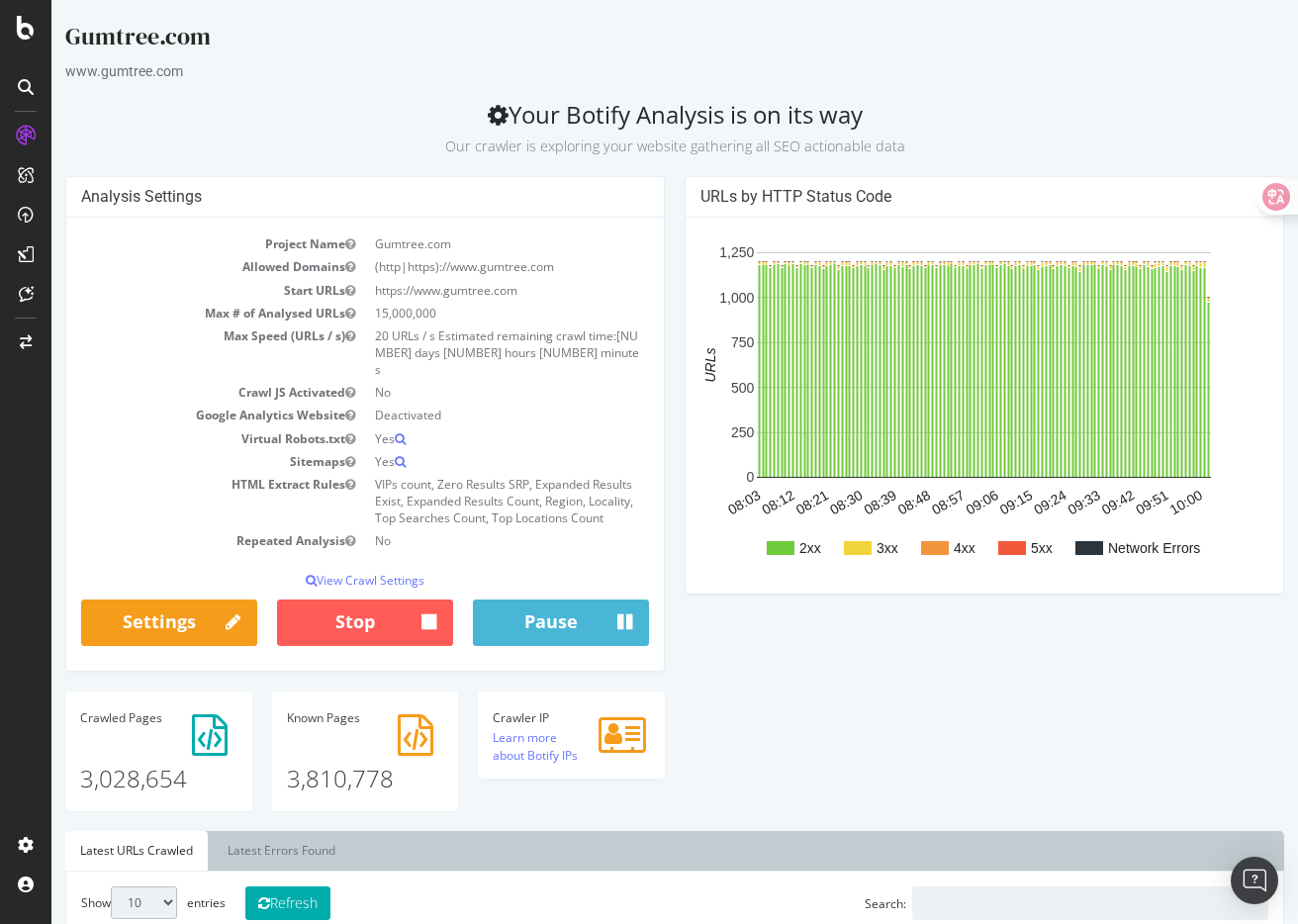 click on "Analysis Settings Project Name
Gumtree.com Allowed Domains
(http|https)://www.gumtree.com
Start URLs
https://www.gumtree.com
Max # of Analysed URLs
15,000,000 Max Speed (URLs / s)
20 URLs / s
Estimated remaining crawl time:  6 days 22 hours 16 minutes  Crawl JS Activated
No Google Analytics Website
Deactivated
Virtual Robots.txt
Yes
Sitemaps
Yes
HTML Extract Rules
VIPs count, Zero Results SRP, Expanded Results Exist, Expanded Results Count, Region, Locality, Top Searches Count, Top Locations Count
Repeated Analysis
No  View Crawl Settings
× Close
Analysis Settings
Main Project Name
Gumtree.com 15,000,000 No" at bounding box center (675, 503) 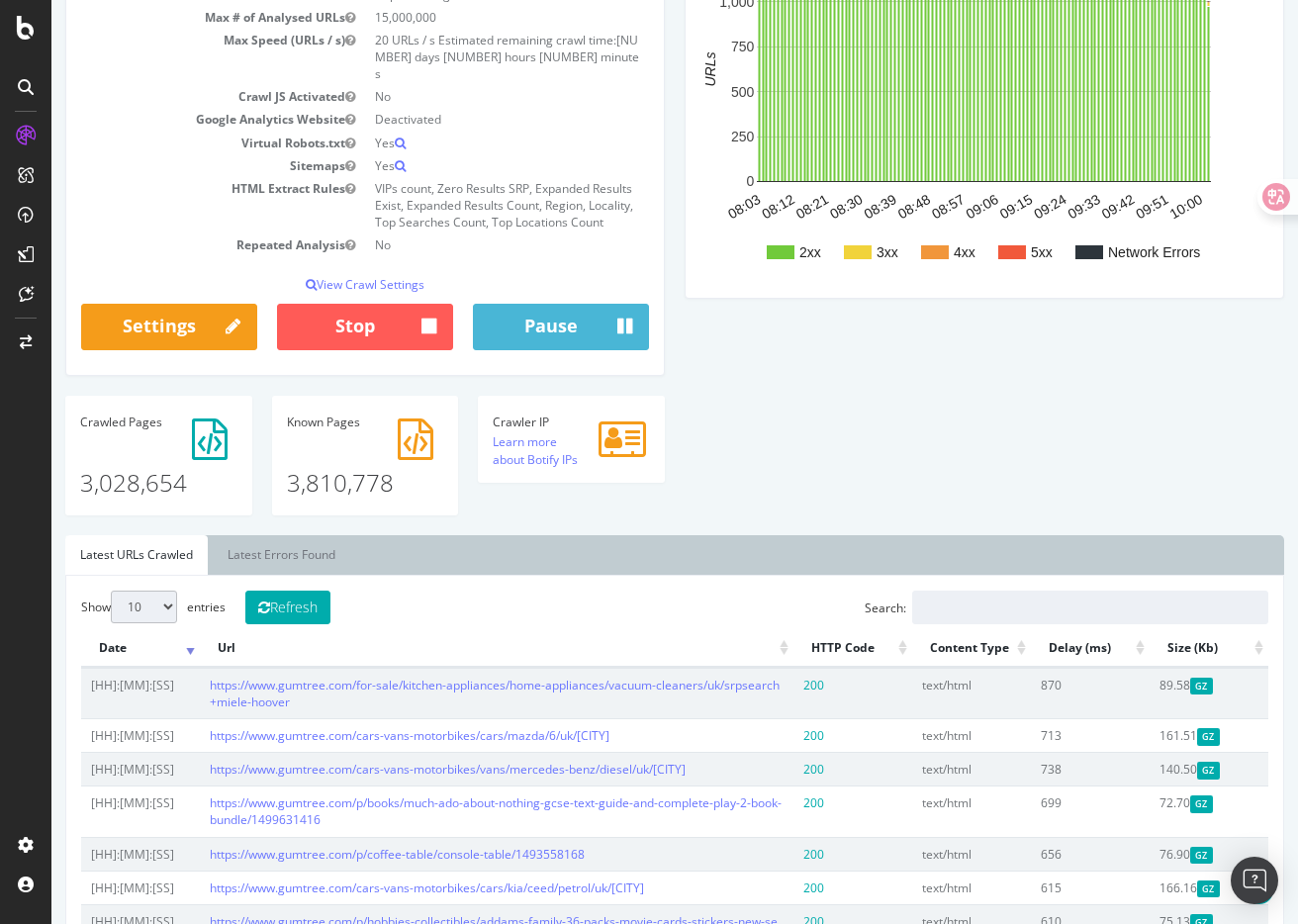 scroll, scrollTop: 297, scrollLeft: 0, axis: vertical 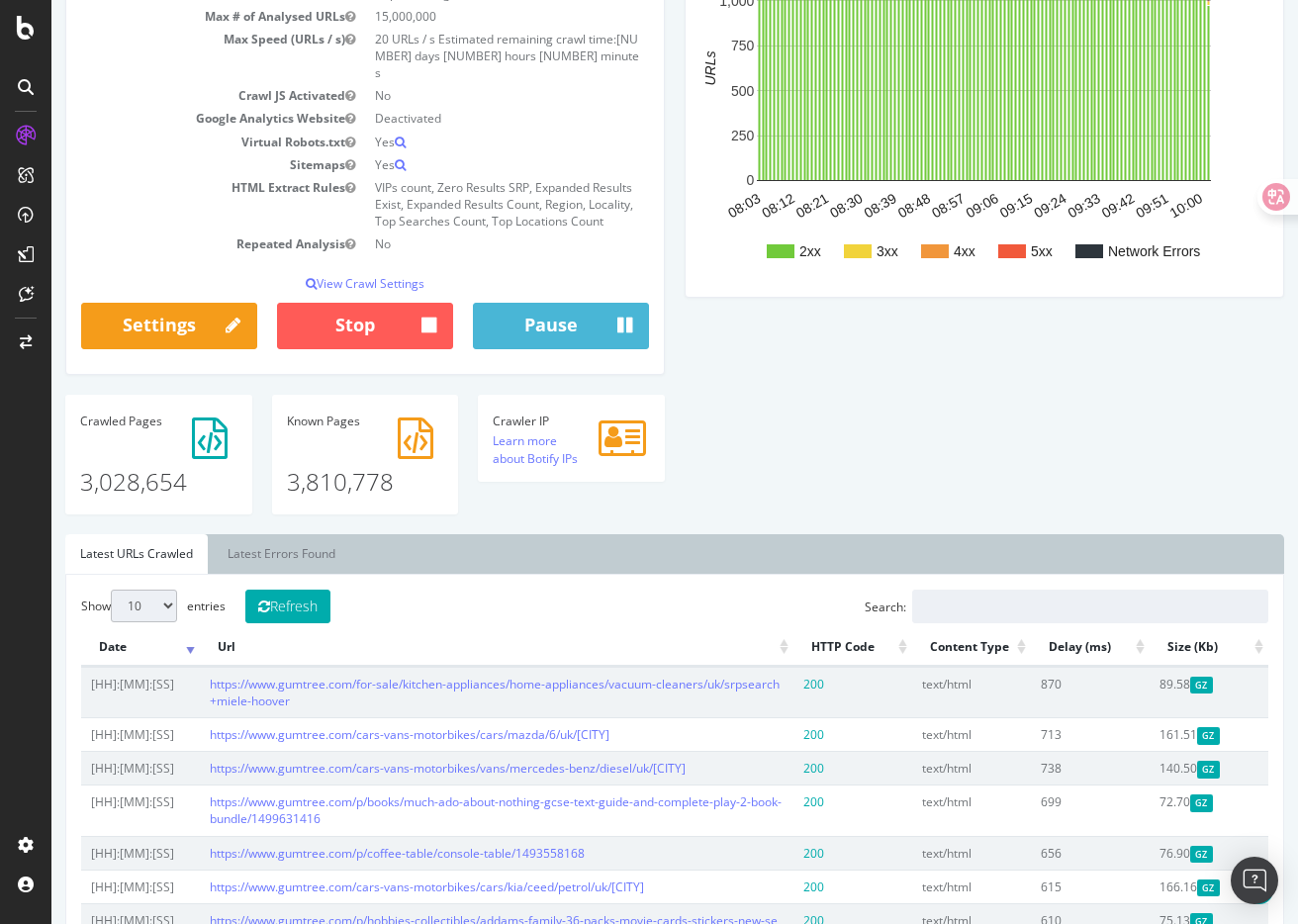 click on "Latest URLs Crawled
Latest Errors Found" at bounding box center [675, 554] 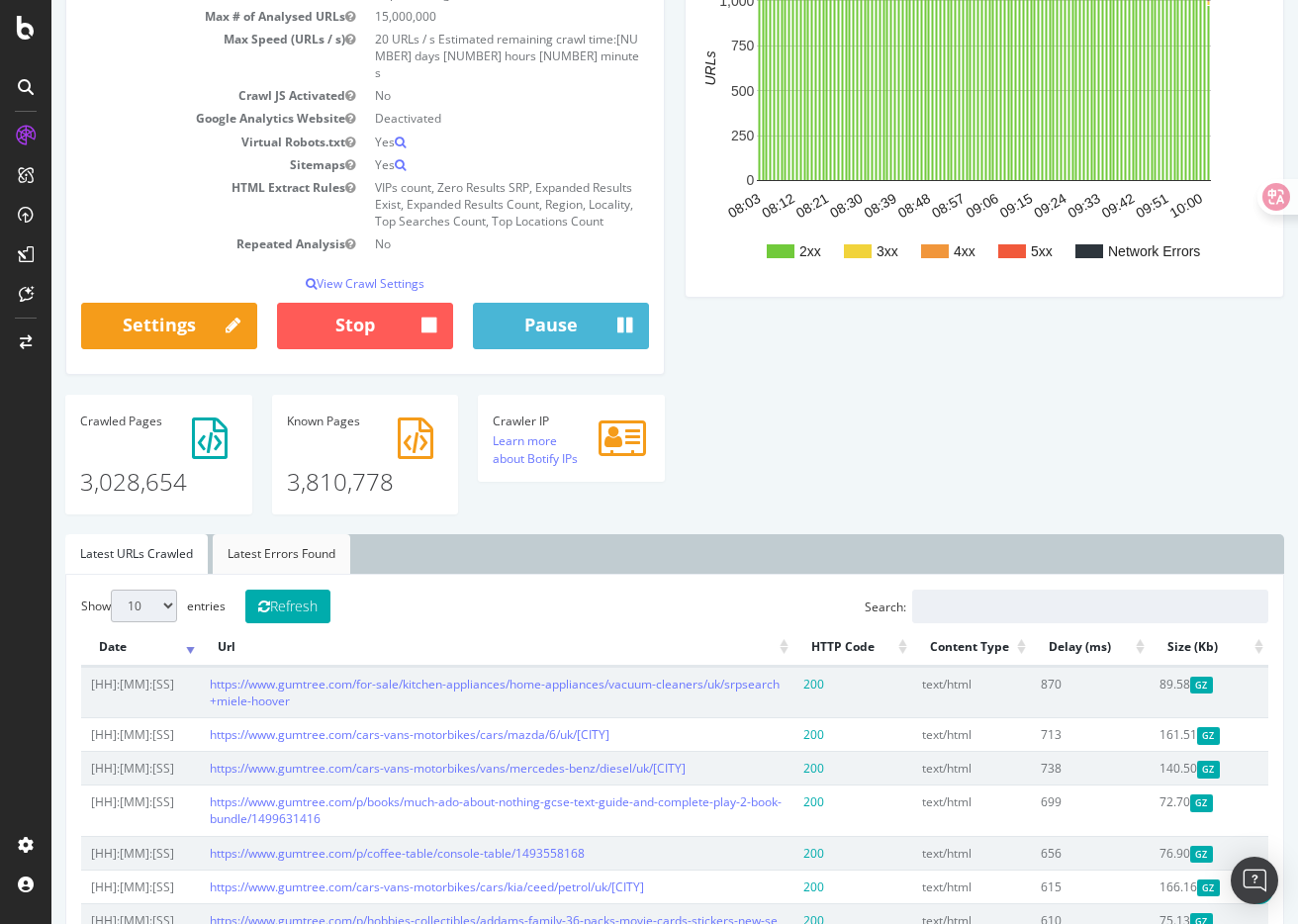 click on "Latest Errors Found" at bounding box center (281, 554) 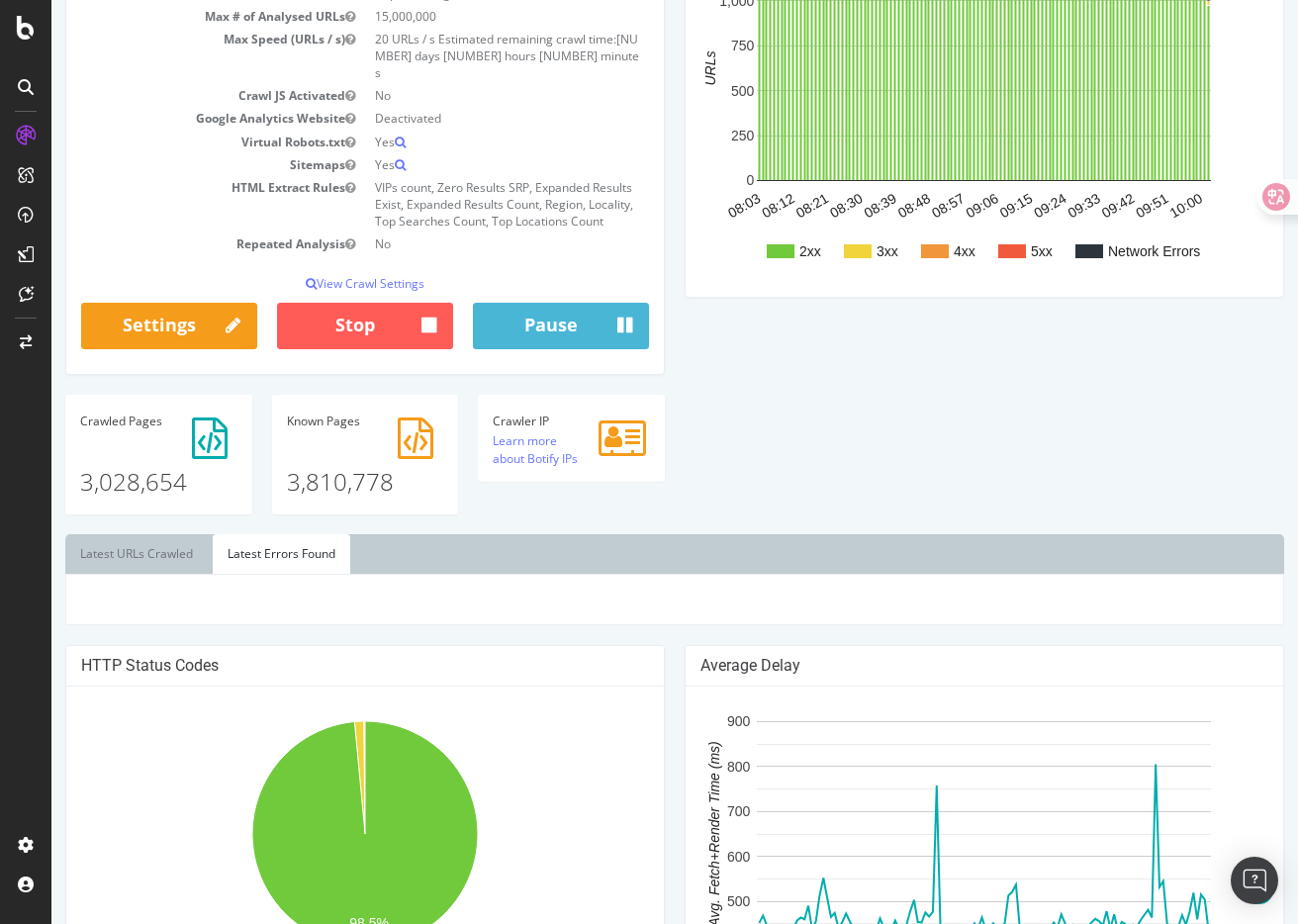 click on "Analysis Settings Project Name
Gumtree.com Allowed Domains
(http|https)://www.gumtree.com
Start URLs
https://www.gumtree.com
Max # of Analysed URLs
15,000,000 Max Speed (URLs / s)
20 URLs / s
Estimated remaining crawl time:  6 days 22 hours 16 minutes  Crawl JS Activated
No Google Analytics Website
Deactivated
Virtual Robots.txt
Yes
Sitemaps
Yes
HTML Extract Rules
VIPs count, Zero Results SRP, Expanded Results Exist, Expanded Results Count, Region, Locality, Top Searches Count, Top Locations Count
Repeated Analysis
No  View Crawl Settings
× Close
Analysis Settings
Main Project Name
Gumtree.com 15,000,000 No" at bounding box center (365, 206) 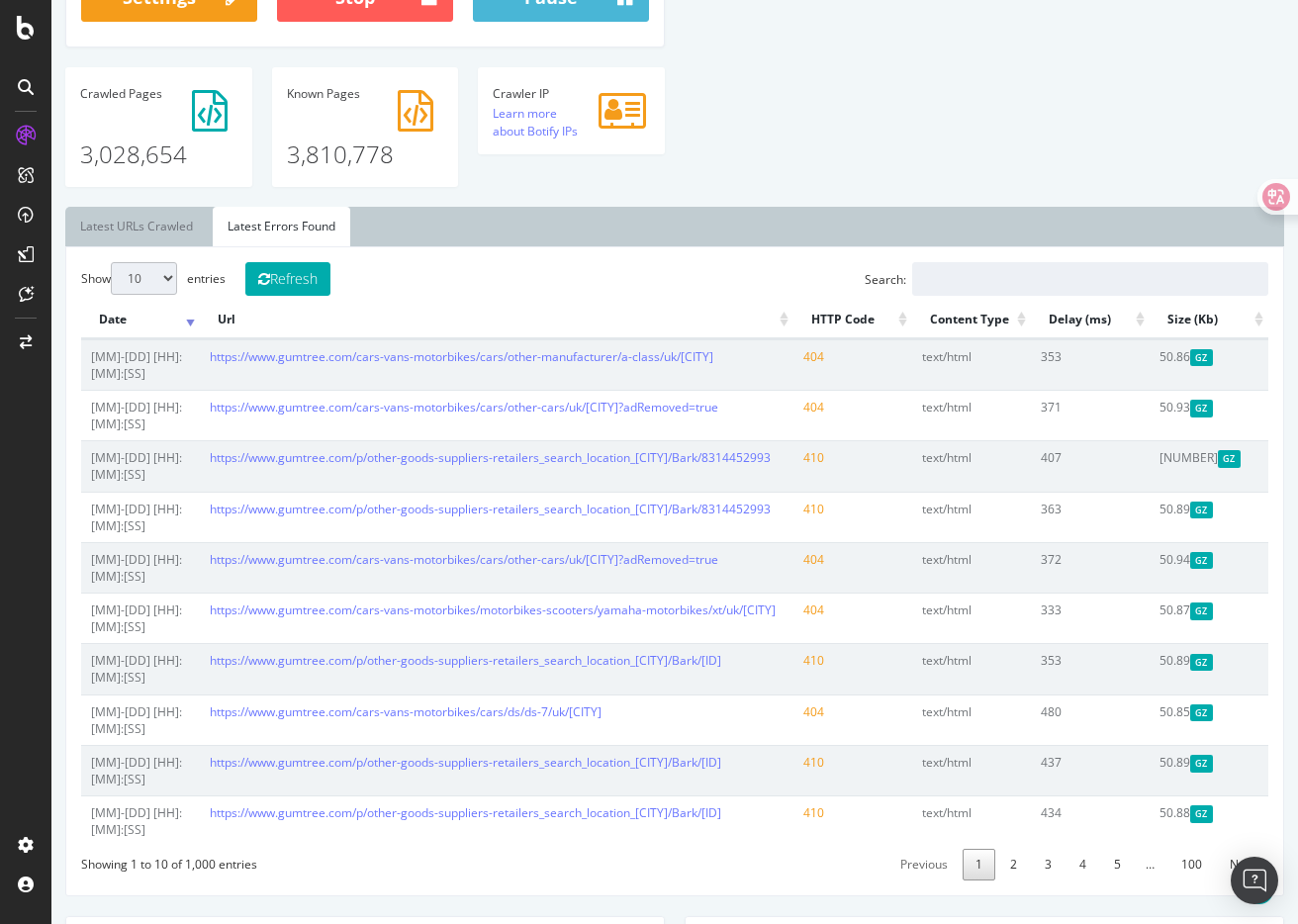 scroll, scrollTop: 621, scrollLeft: 0, axis: vertical 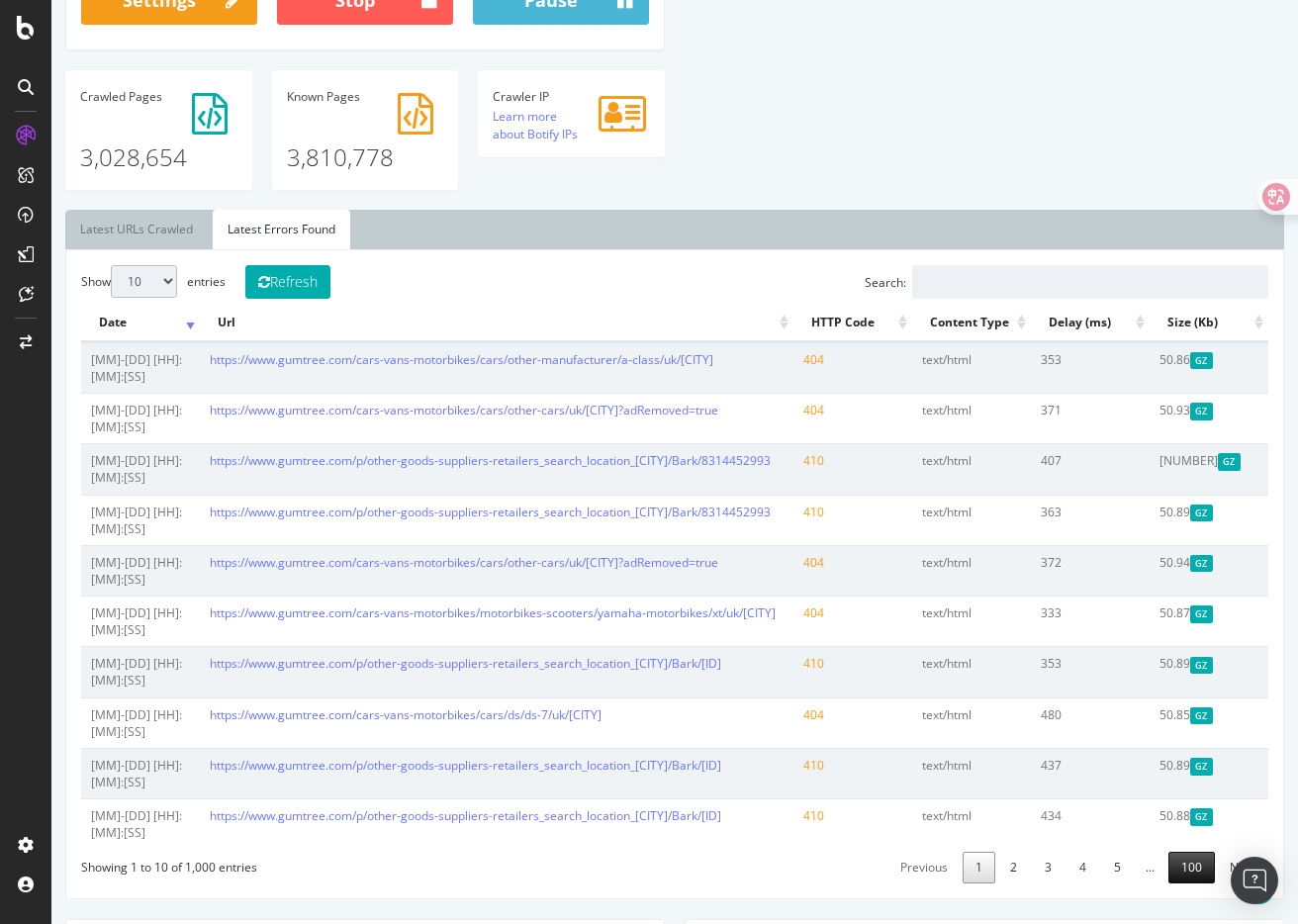 click on "100" at bounding box center [1191, 867] 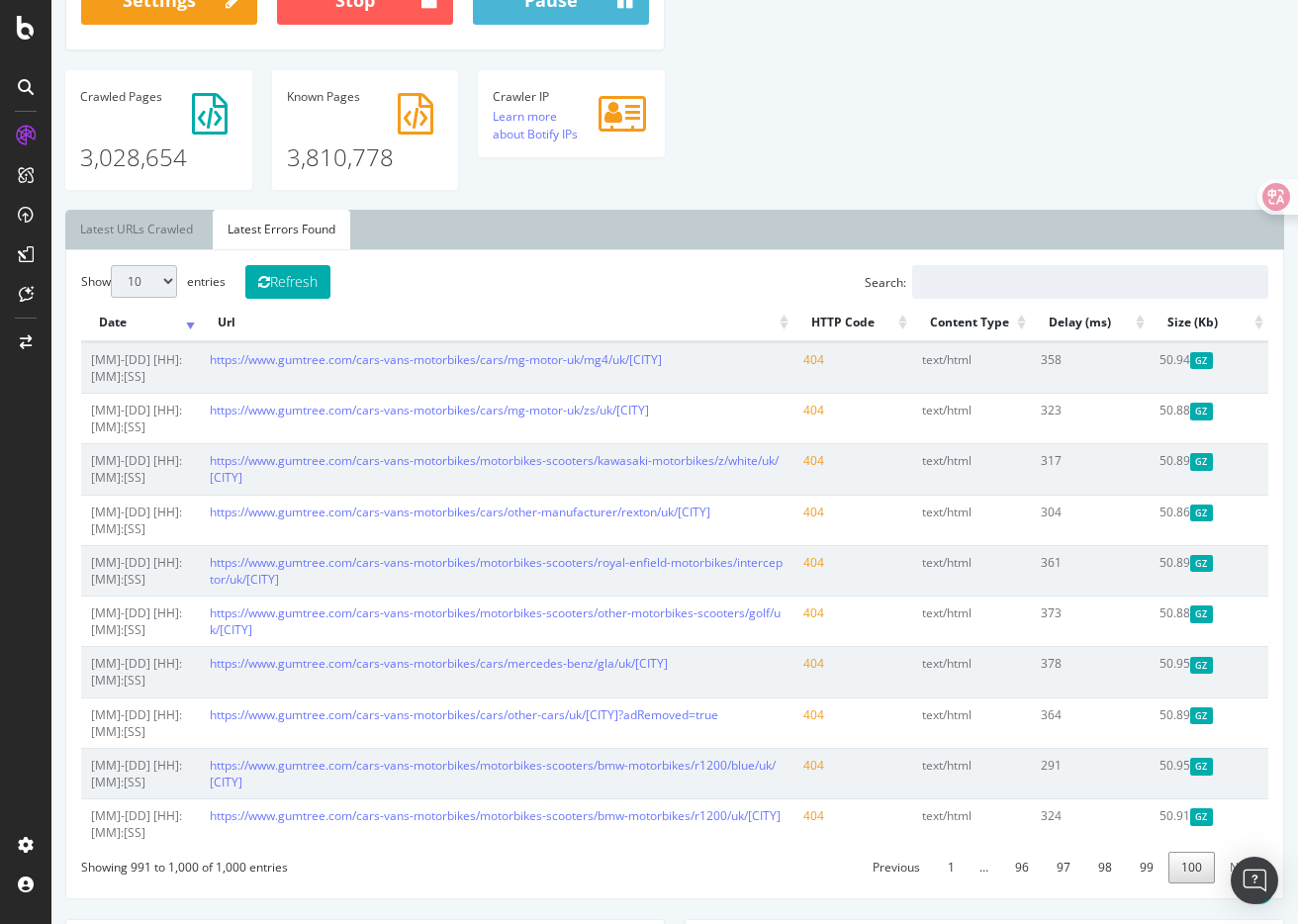 click on "Next" at bounding box center [1243, 867] 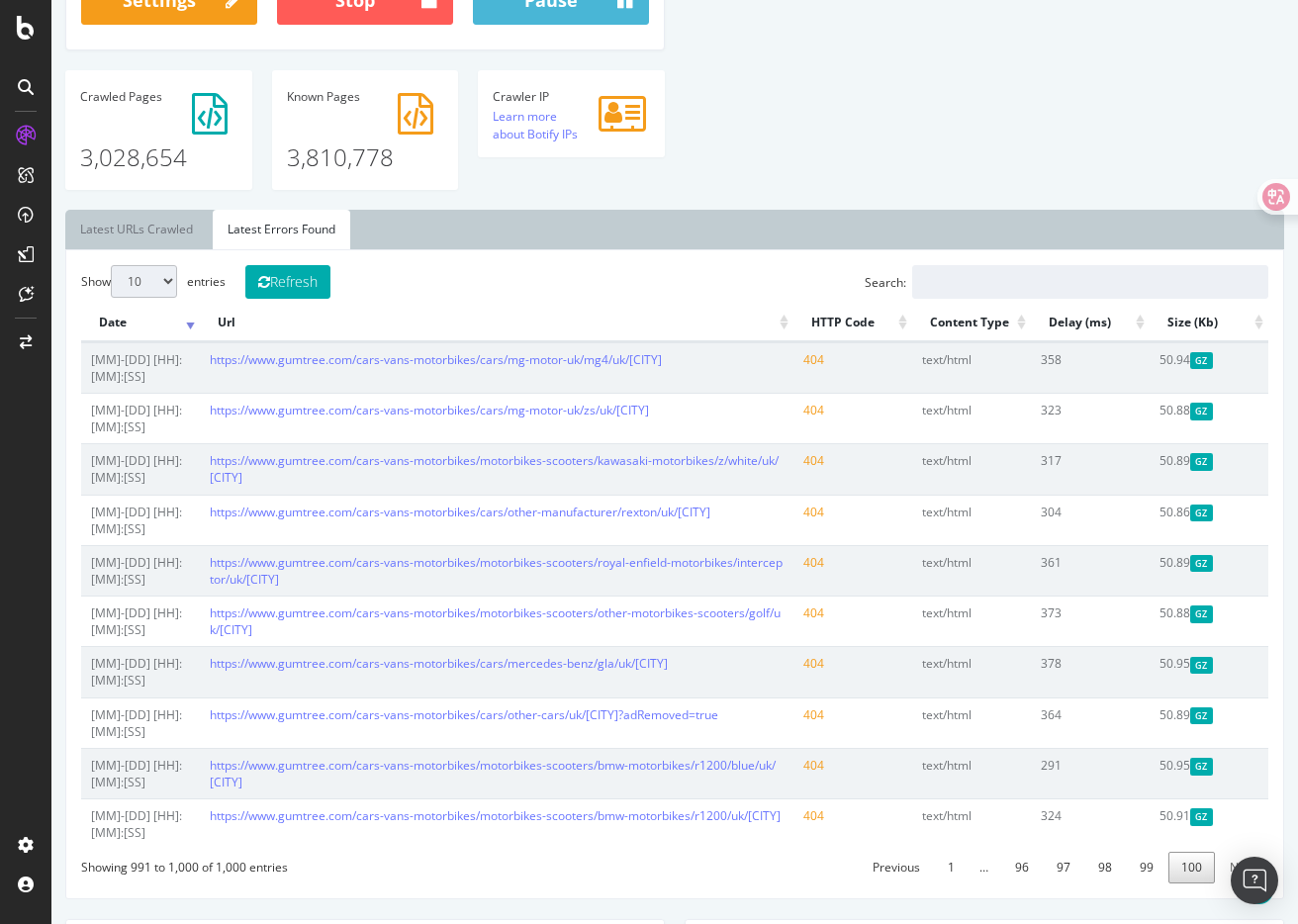 click on "Next" at bounding box center (1243, 867) 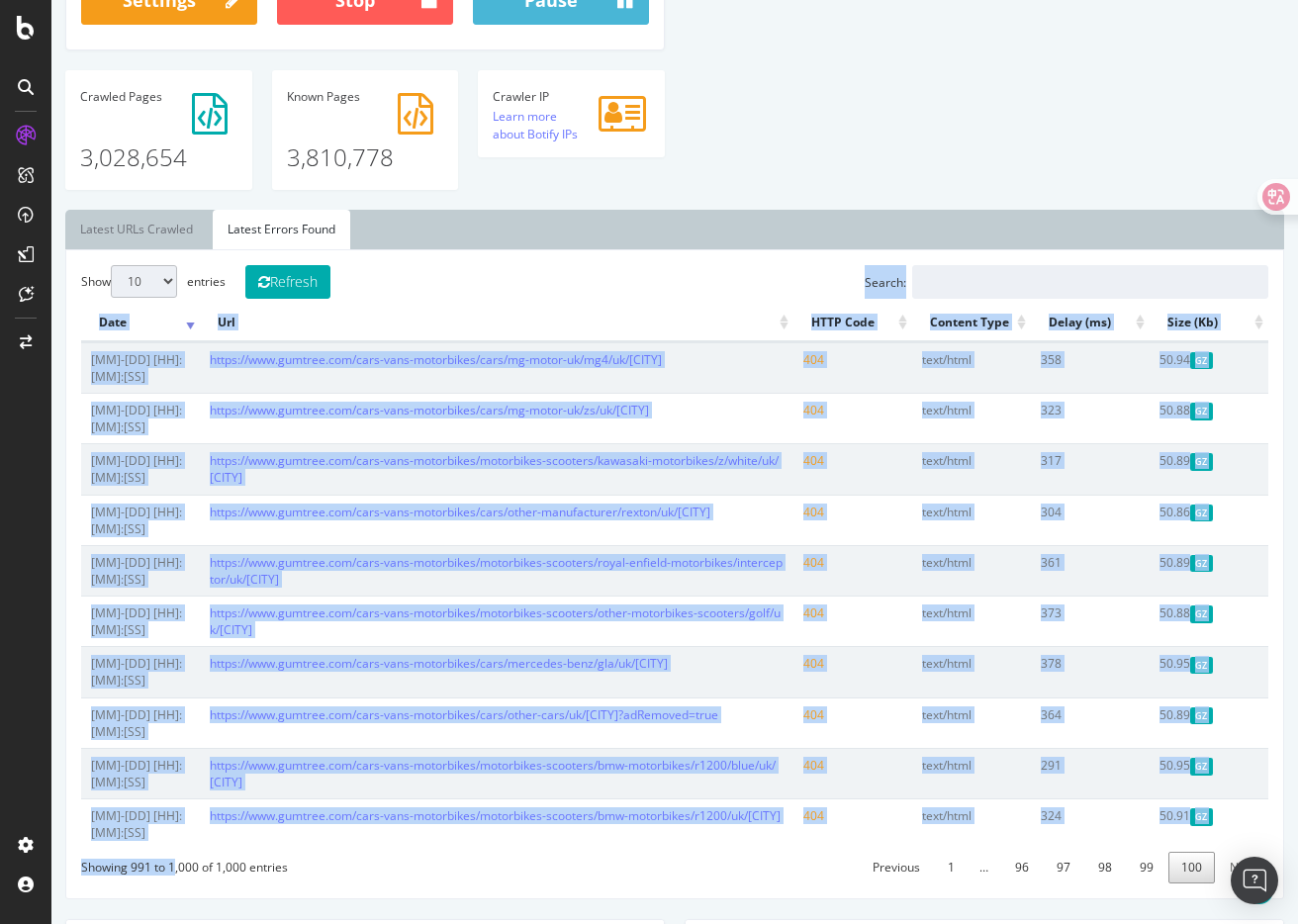 drag, startPoint x: 175, startPoint y: 763, endPoint x: 323, endPoint y: 763, distance: 148 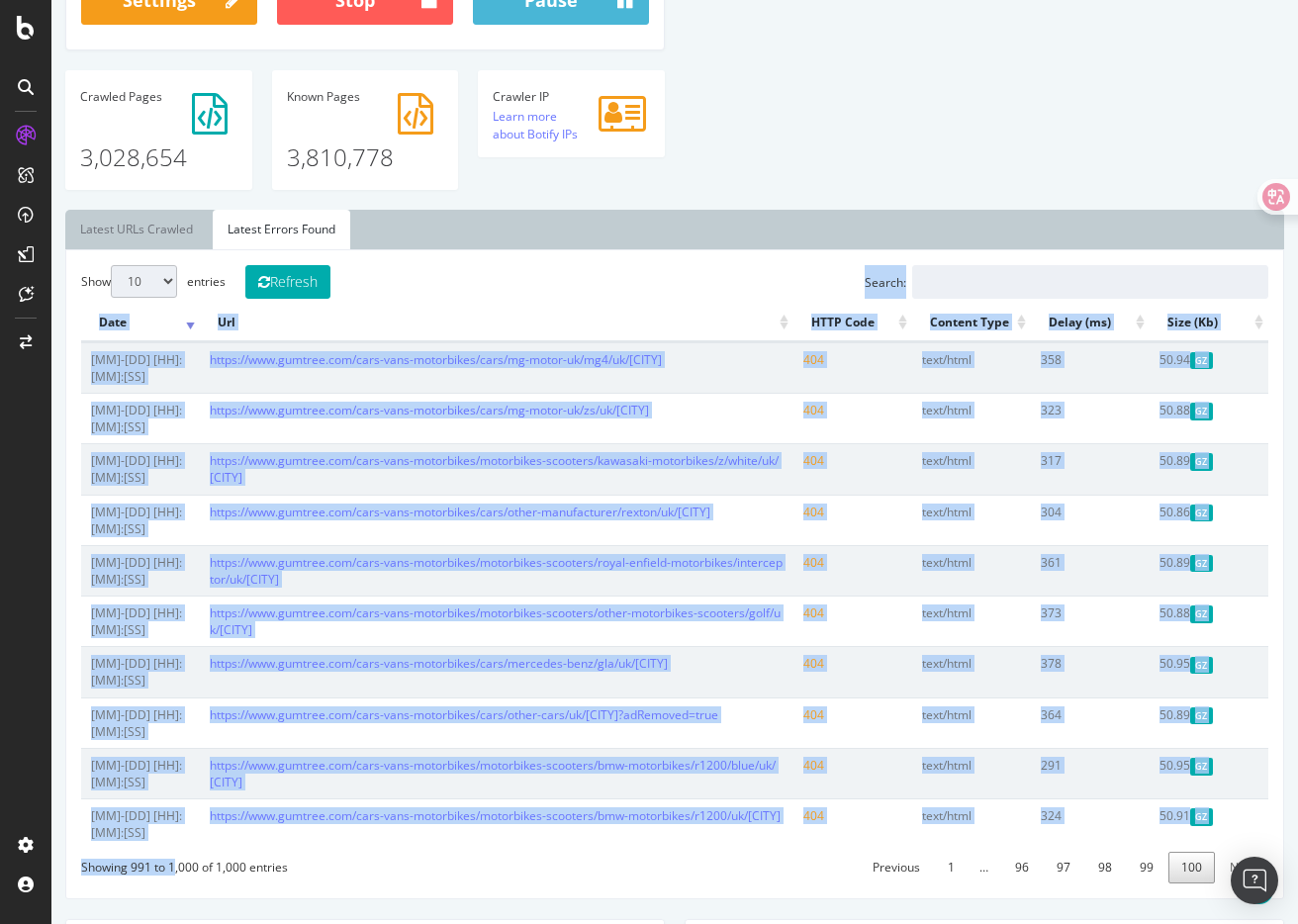 click on "Show  10 25 50 100  entries    Refresh  Search: Date Url HTTP Code Content Type Delay (ms) Size (Kb) 08-06 06:22:25 https://www.gumtree.com/cars-vans-motorbikes/cars/mg-motor-uk/mg4/uk/preston 404 text/html 358 50.94  GZ 08-06 06:22:21 https://www.gumtree.com/cars-vans-motorbikes/cars/mg-motor-uk/zs/uk/croxley-green 404 text/html 323 50.88  GZ 08-06 06:22:20 https://www.gumtree.com/cars-vans-motorbikes/motorbikes-scooters/kawasaki-motorbikes/z/white/uk/arbroath 404 text/html 317 50.89  GZ 08-06 06:22:09 https://www.gumtree.com/cars-vans-motorbikes/cars/other-manufacturer/rexton/uk/bolton 404 text/html 304 50.86  GZ 08-06 06:22:04 https://www.gumtree.com/cars-vans-motorbikes/motorbikes-scooters/royal-enfield-motorbikes/interceptor/uk/maldon 404 text/html 361 50.89  GZ 08-06 06:21:46 https://www.gumtree.com/cars-vans-motorbikes/motorbikes-scooters/other-motorbikes-scooters/golf/uk/dundonald 404 text/html 373 50.88  GZ 08-06 06:21:37 404 text/html 378 50.95  GZ 08-06 06:21:30 404 text/html 364 50.89  GZ" at bounding box center [675, 574] 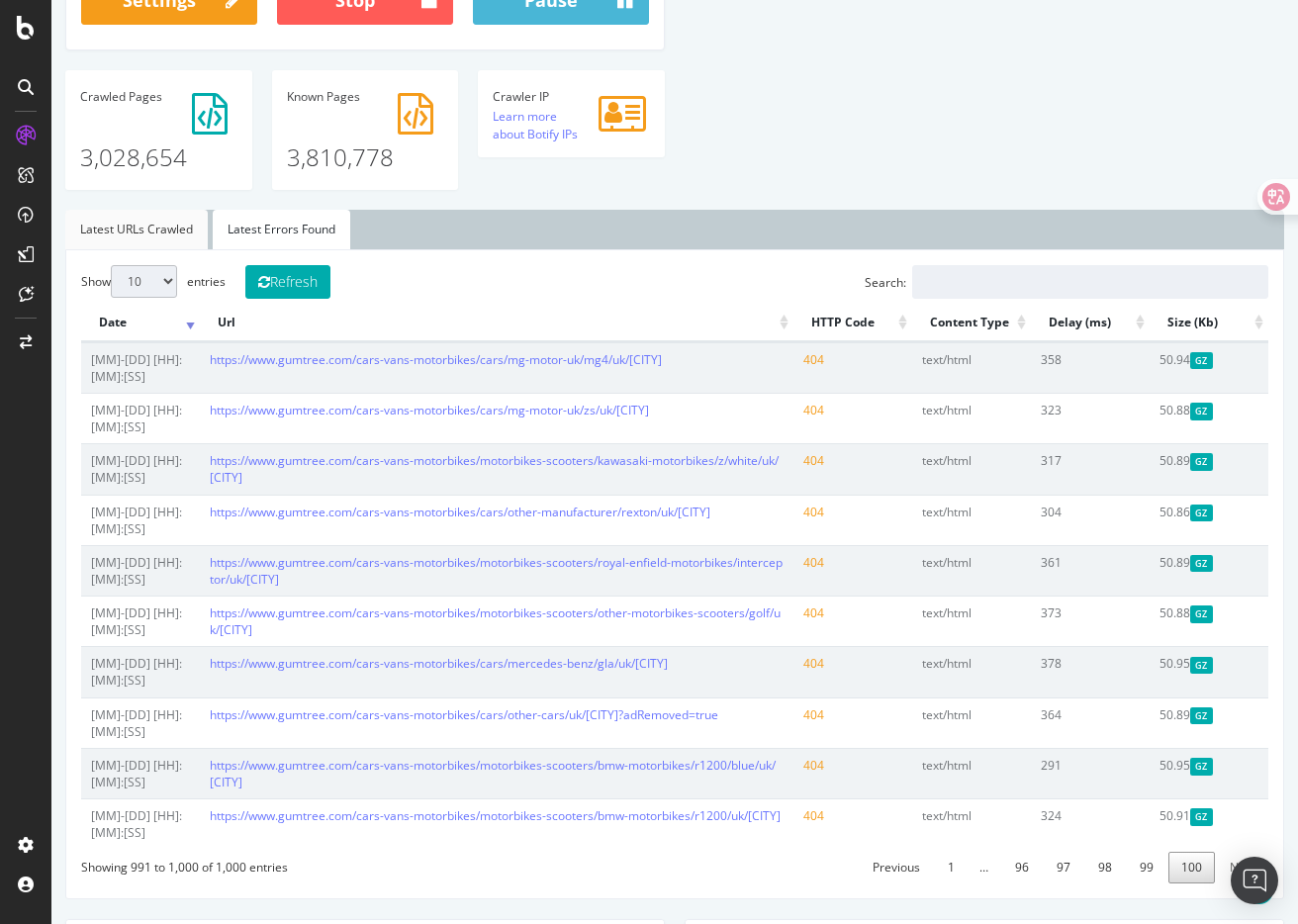 click on "Latest URLs Crawled" at bounding box center [137, 230] 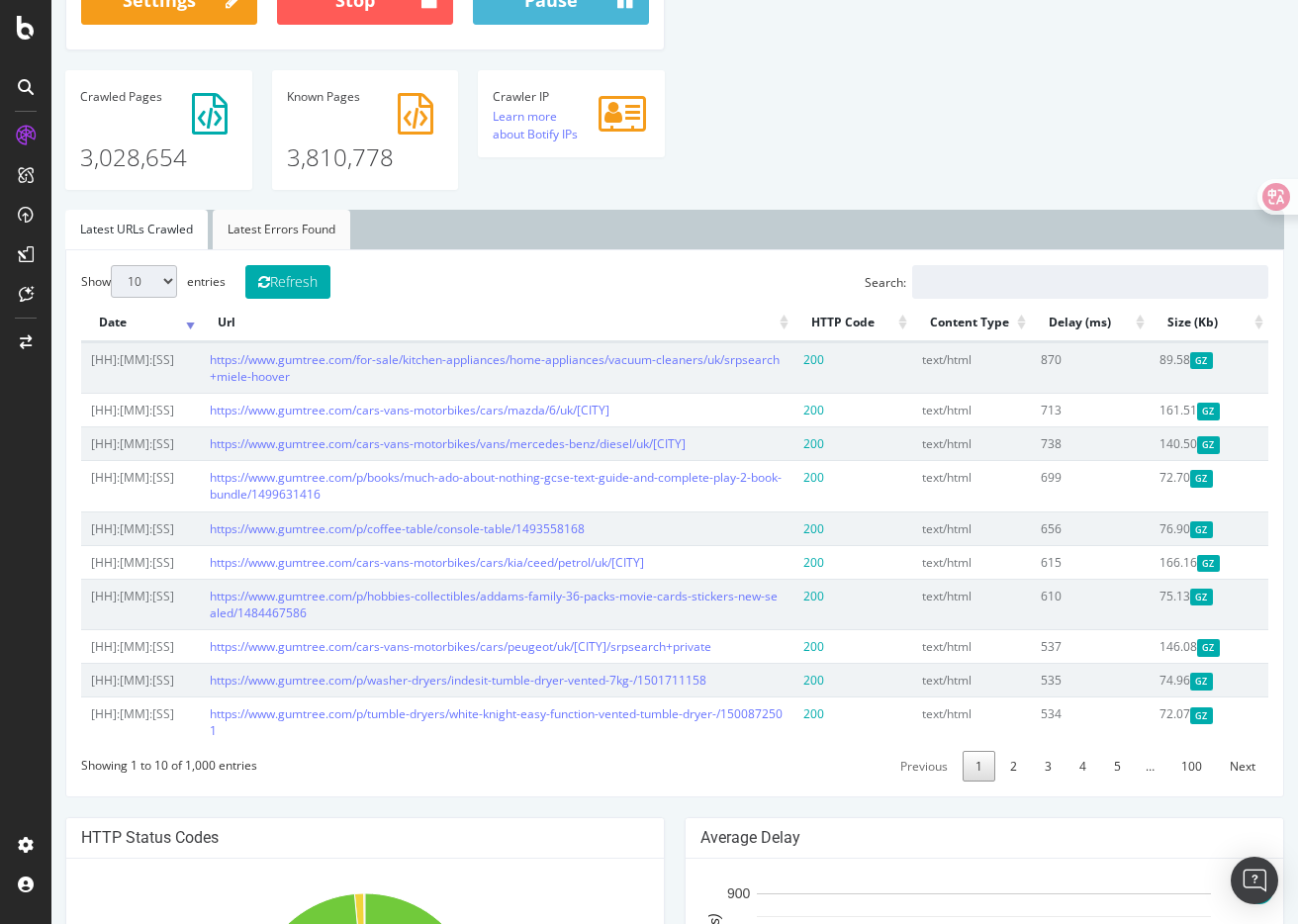 click on "Latest Errors Found" at bounding box center (281, 230) 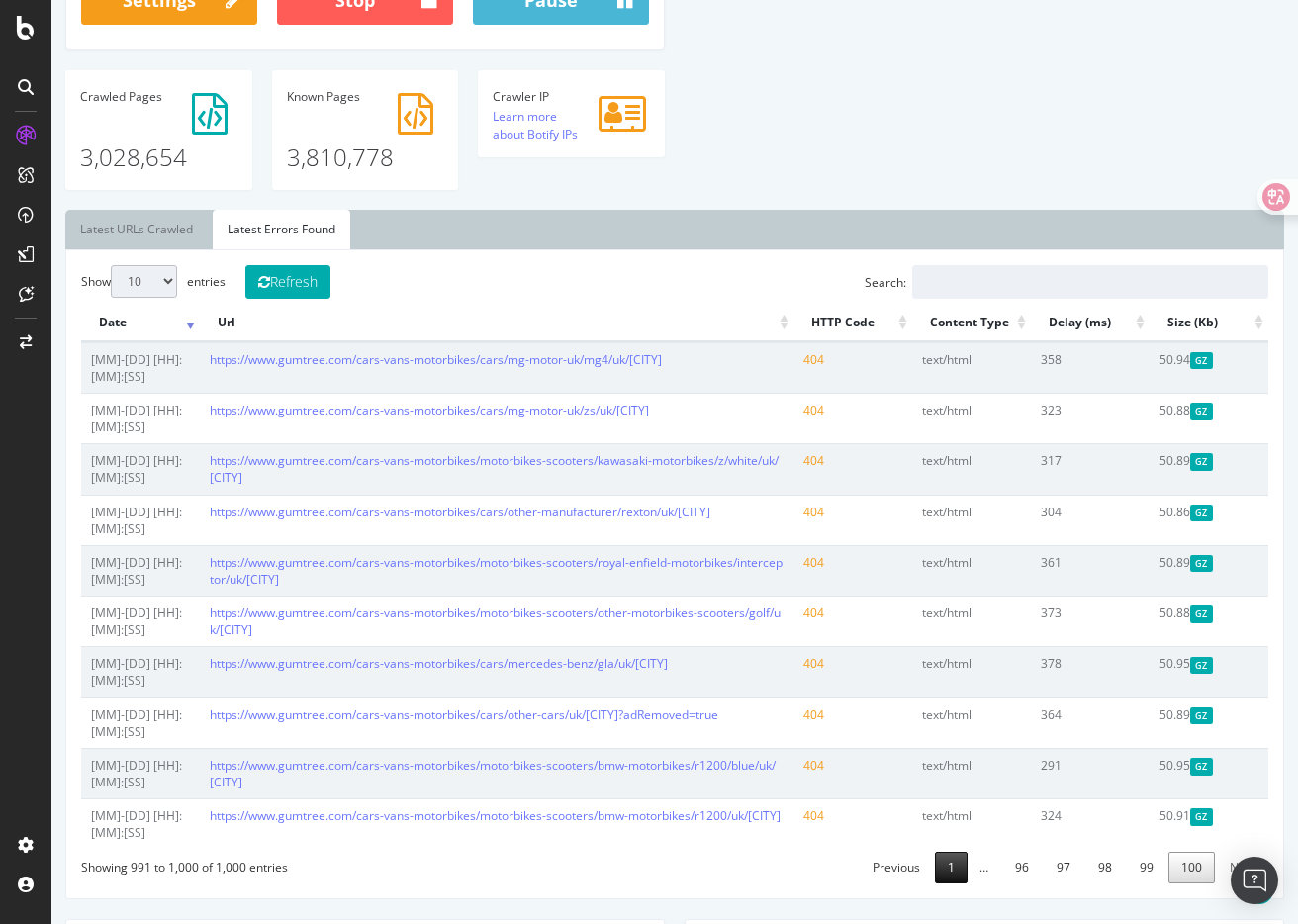 click on "1" at bounding box center [951, 867] 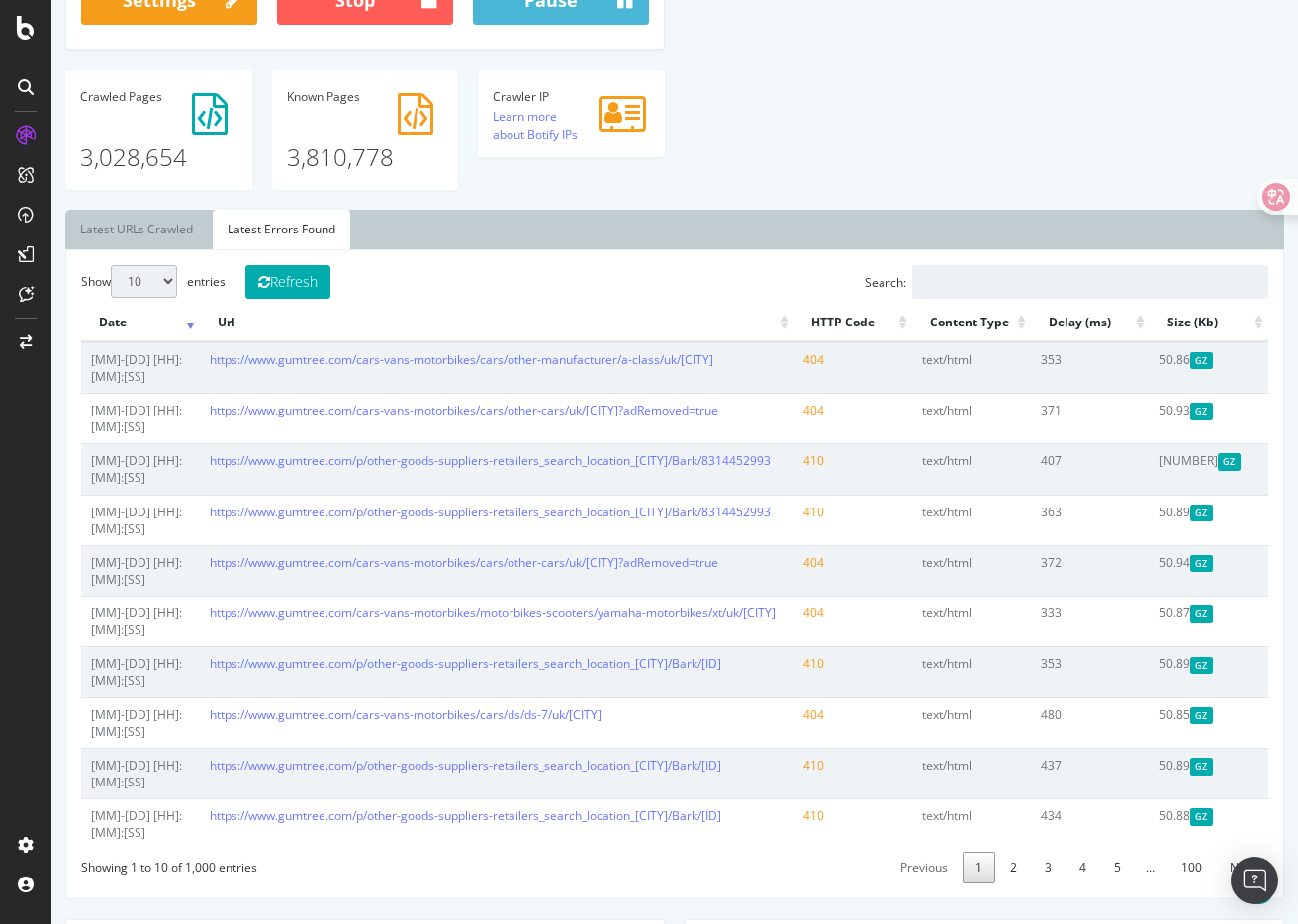 click on "10 25 50 100" at bounding box center [143, 281] 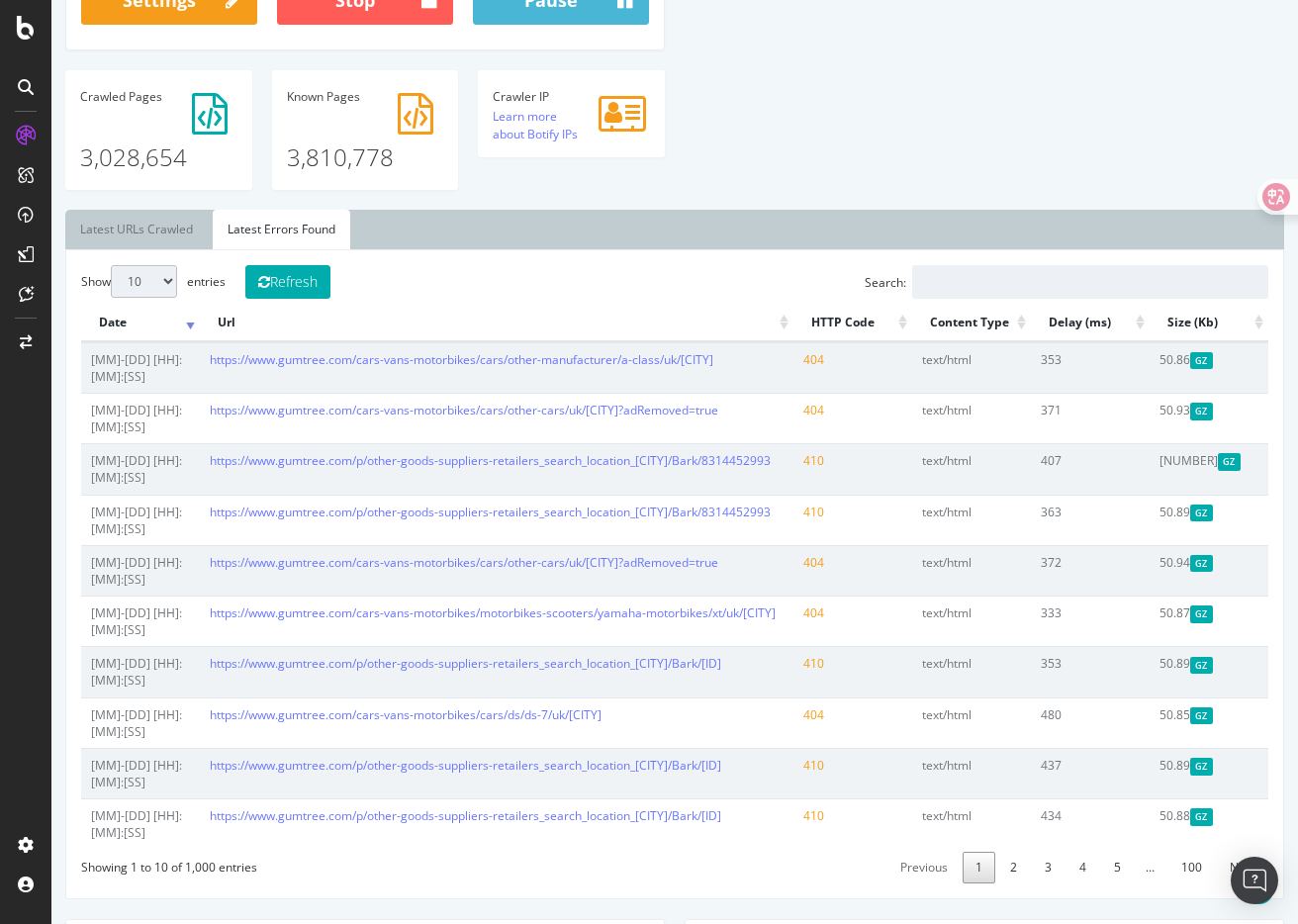 select on "100" 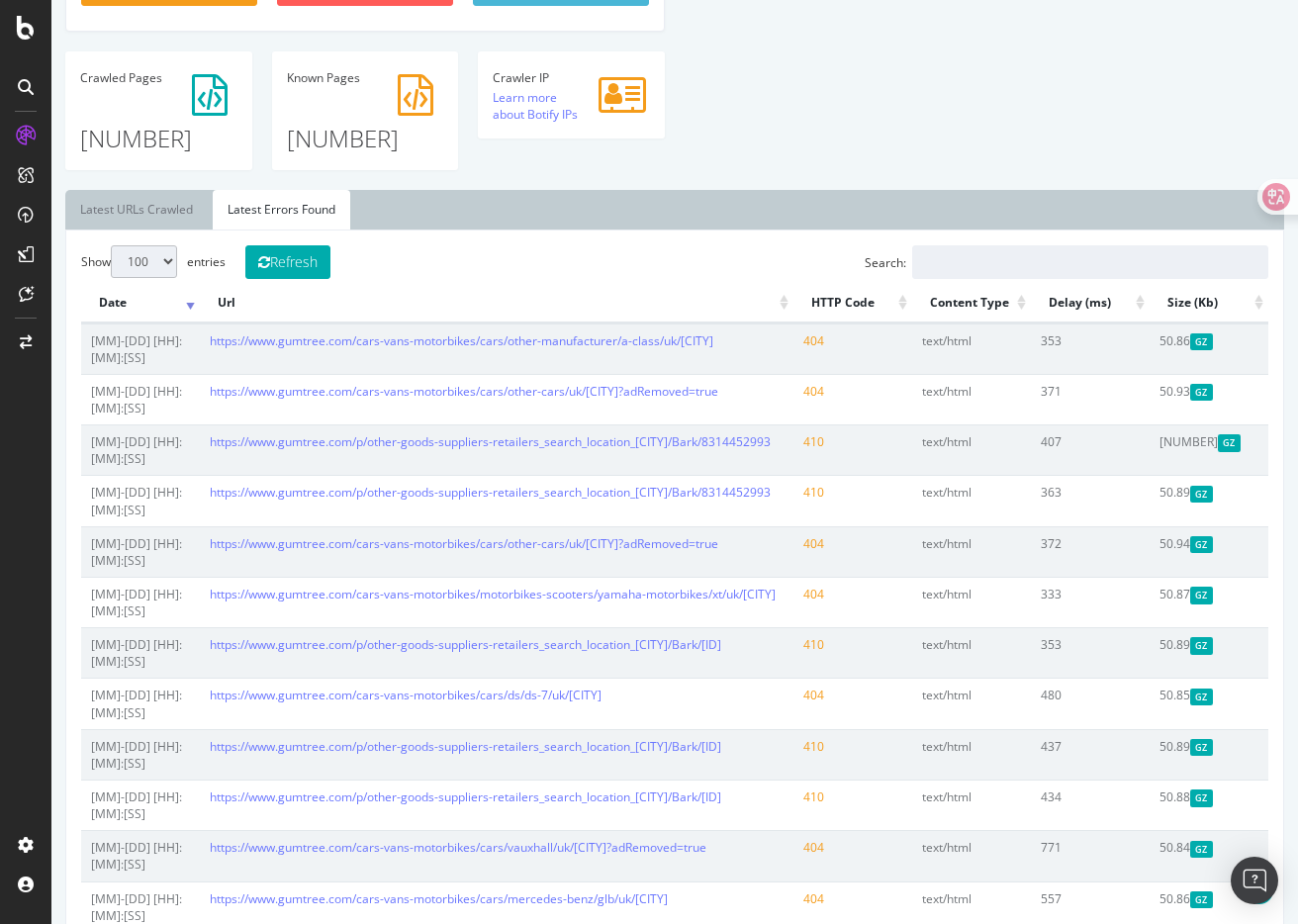 scroll, scrollTop: 630, scrollLeft: 0, axis: vertical 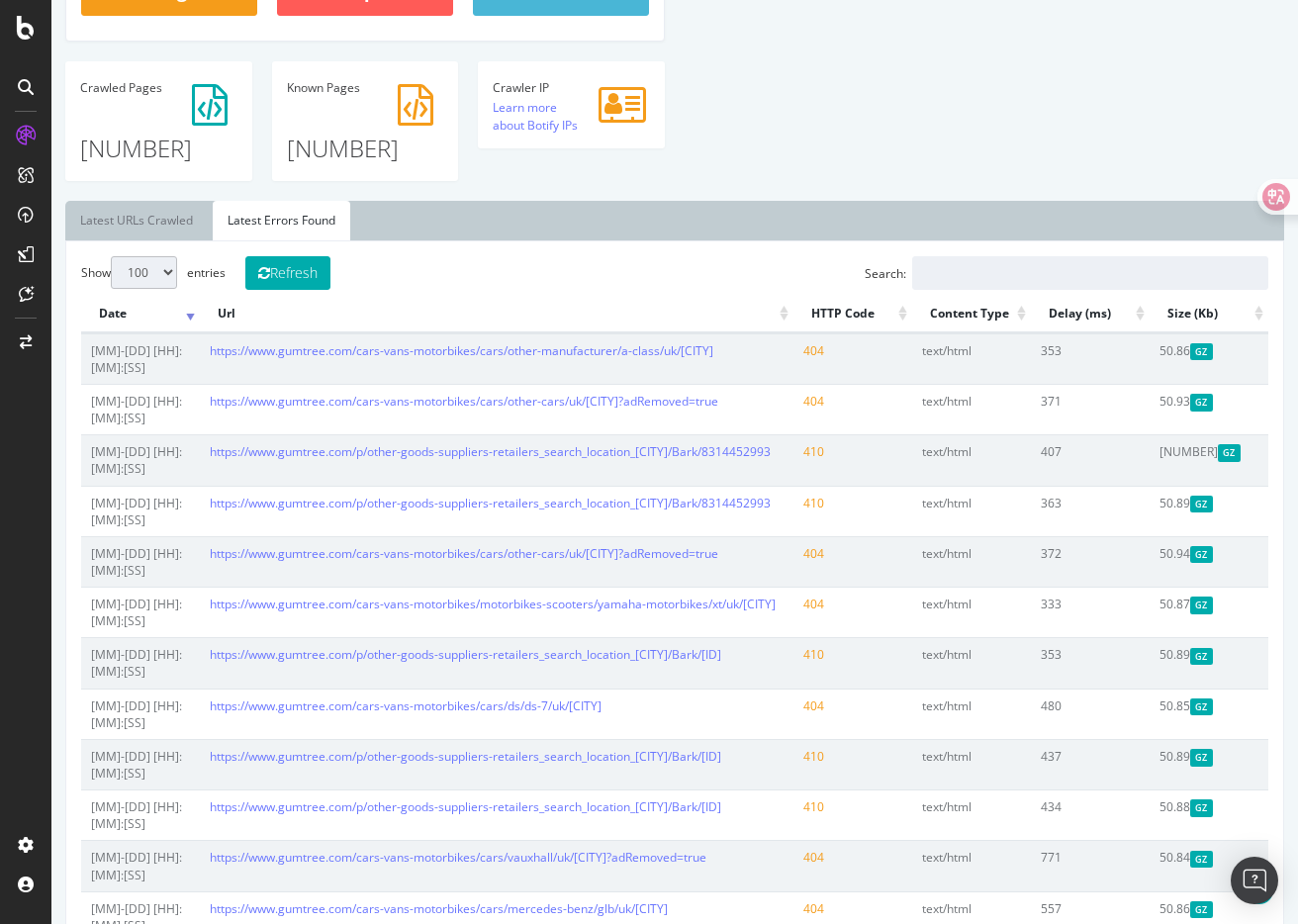 click on "Analysis Settings Project Name
Gumtree.com Allowed Domains
(http|https)://www.gumtree.com
Start URLs
https://www.gumtree.com
Max # of Analysed URLs
15,000,000 Max Speed (URLs / s)
20 URLs / s
Estimated remaining crawl time:  6 days 22 hours 13 minutes  Crawl JS Activated
No Google Analytics Website
Deactivated
Virtual Robots.txt
Yes
Sitemaps
Yes
HTML Extract Rules
VIPs count, Zero Results SRP, Expanded Results Exist, Expanded Results Count, Region, Locality, Top Searches Count, Top Locations Count
Repeated Analysis
No  View Crawl Settings
× Close
Analysis Settings
Main Project Name
Gumtree.com 15,000,000 No" at bounding box center (675, -128) 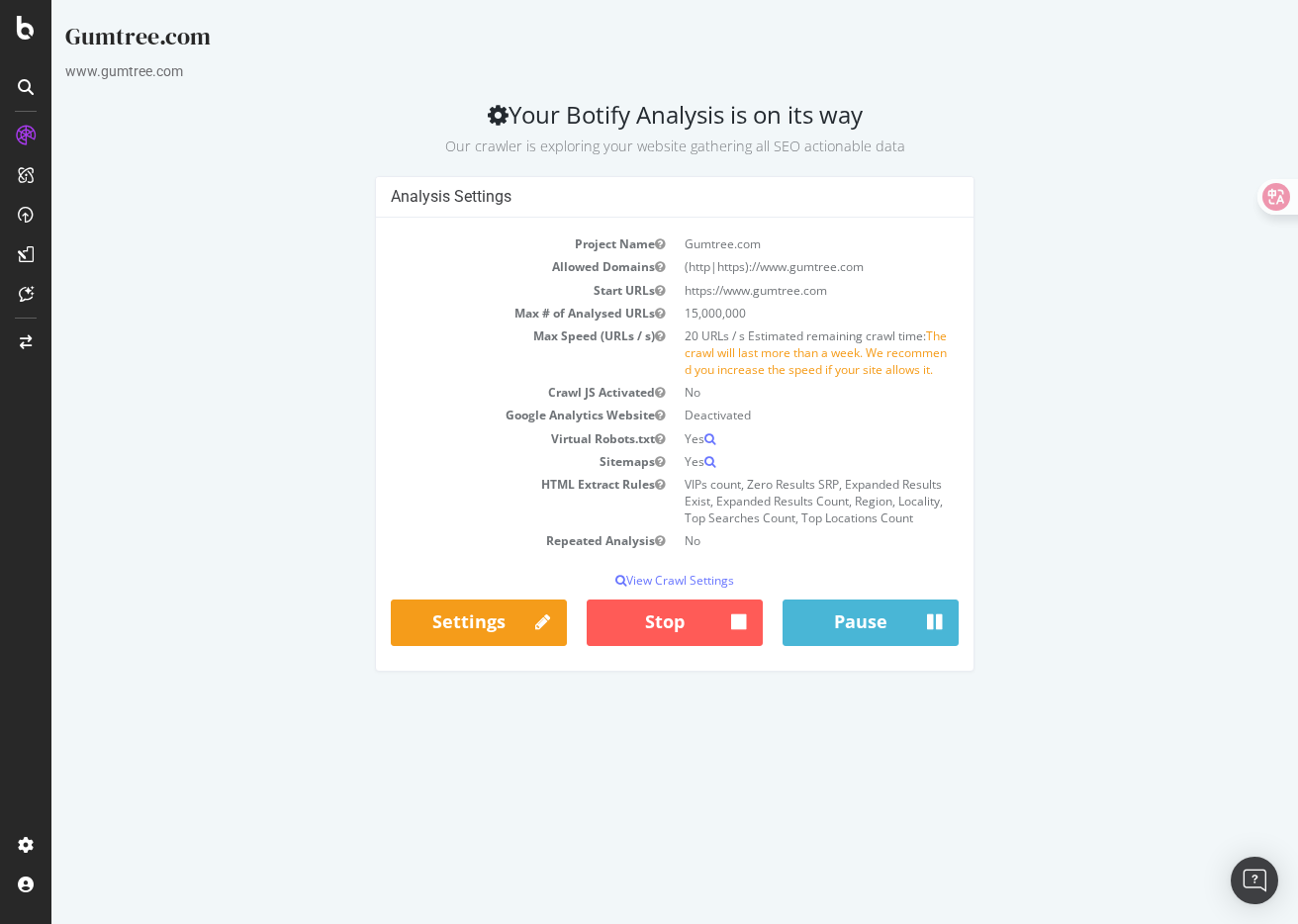 scroll, scrollTop: 0, scrollLeft: 0, axis: both 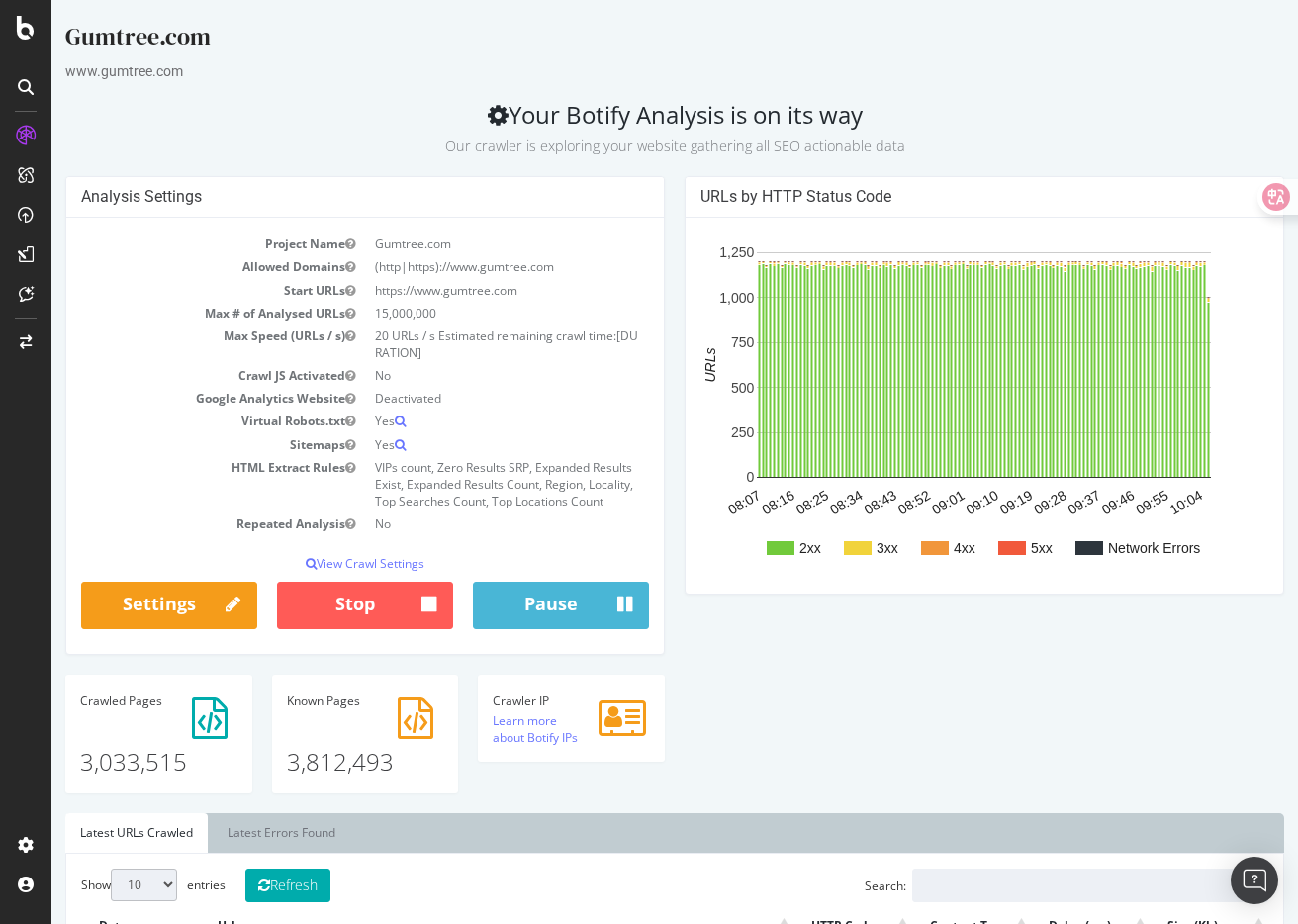 click on "Analysis Settings Project Name
Gumtree.com Allowed Domains
(http|https)://www.gumtree.com
Start URLs
https://www.gumtree.com
Max # of Analysed URLs
15,000,000 Max Speed (URLs / s)
20 URLs / s
Estimated remaining crawl time:  [DURATION]  Crawl JS Activated
No Google Analytics Website
Deactivated
Virtual Robots.txt
Yes
Sitemaps
Yes
HTML Extract Rules
VIPs count, Zero Results SRP, Expanded Results Exist, Expanded Results Count, Region, Locality, Top Searches Count, Top Locations Count
Repeated Analysis
No  View Crawl Settings
× Close
Analysis Settings
Main Project Name
Gumtree.com 15,000,000 No" at bounding box center (675, 495) 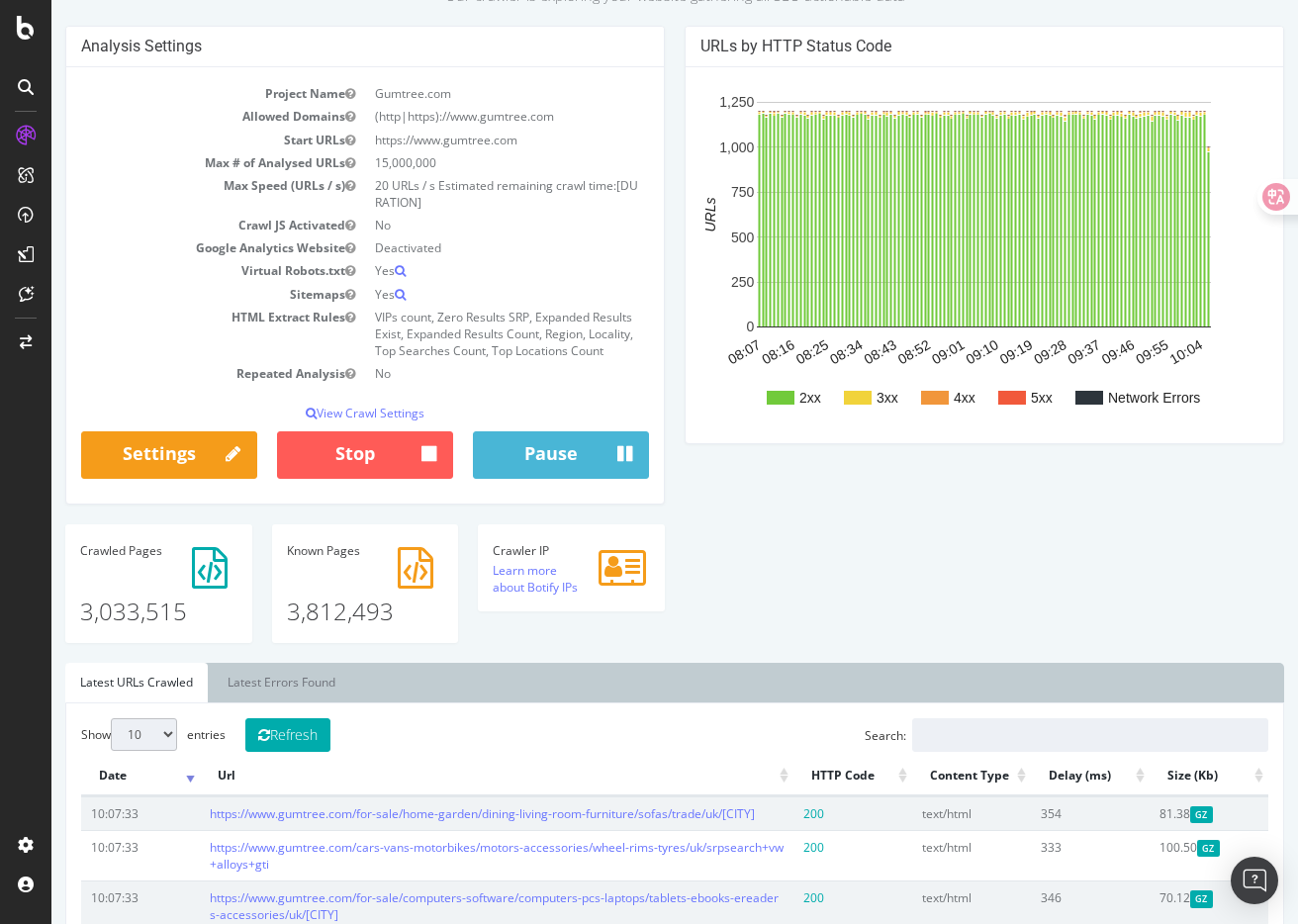 scroll, scrollTop: 148, scrollLeft: 0, axis: vertical 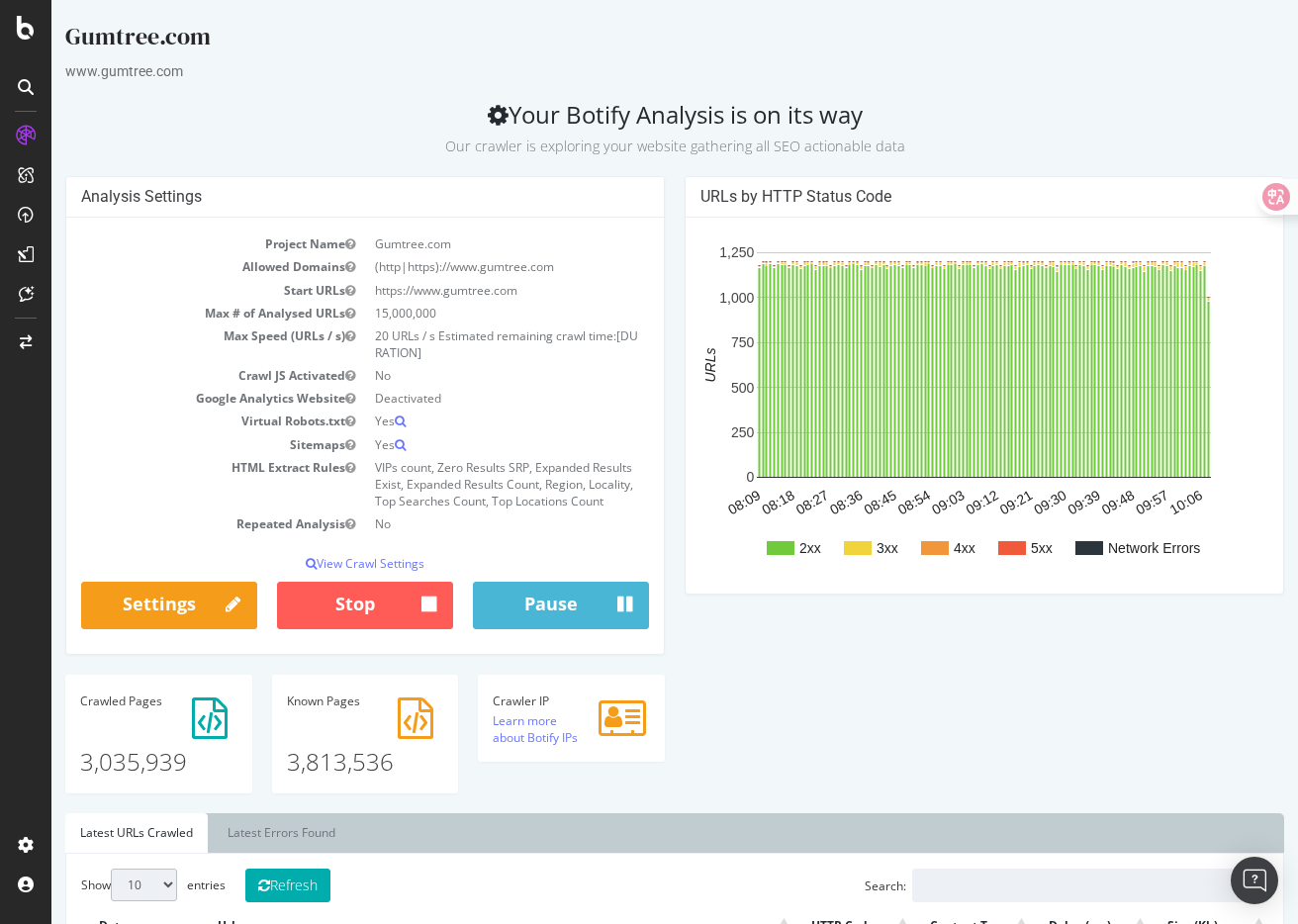 click on "Analysis Settings Project Name
Gumtree.com Allowed Domains
(http|https)://www.gumtree.com
Start URLs
https://www.gumtree.com
Max # of Analysed URLs
15,000,000 Max Speed (URLs / s)
20 URLs / s
Estimated remaining crawl time:  6 days 22 hours 10 minutes  Crawl JS Activated
No Google Analytics Website
Deactivated
Virtual Robots.txt
Yes
Sitemaps
Yes
HTML Extract Rules
VIPs count, Zero Results SRP, Expanded Results Exist, Expanded Results Count, Region, Locality, Top Searches Count, Top Locations Count
Repeated Analysis
No  View Crawl Settings
× Close
Analysis Settings
Main Project Name
Gumtree.com 15,000,000 No" at bounding box center (675, 495) 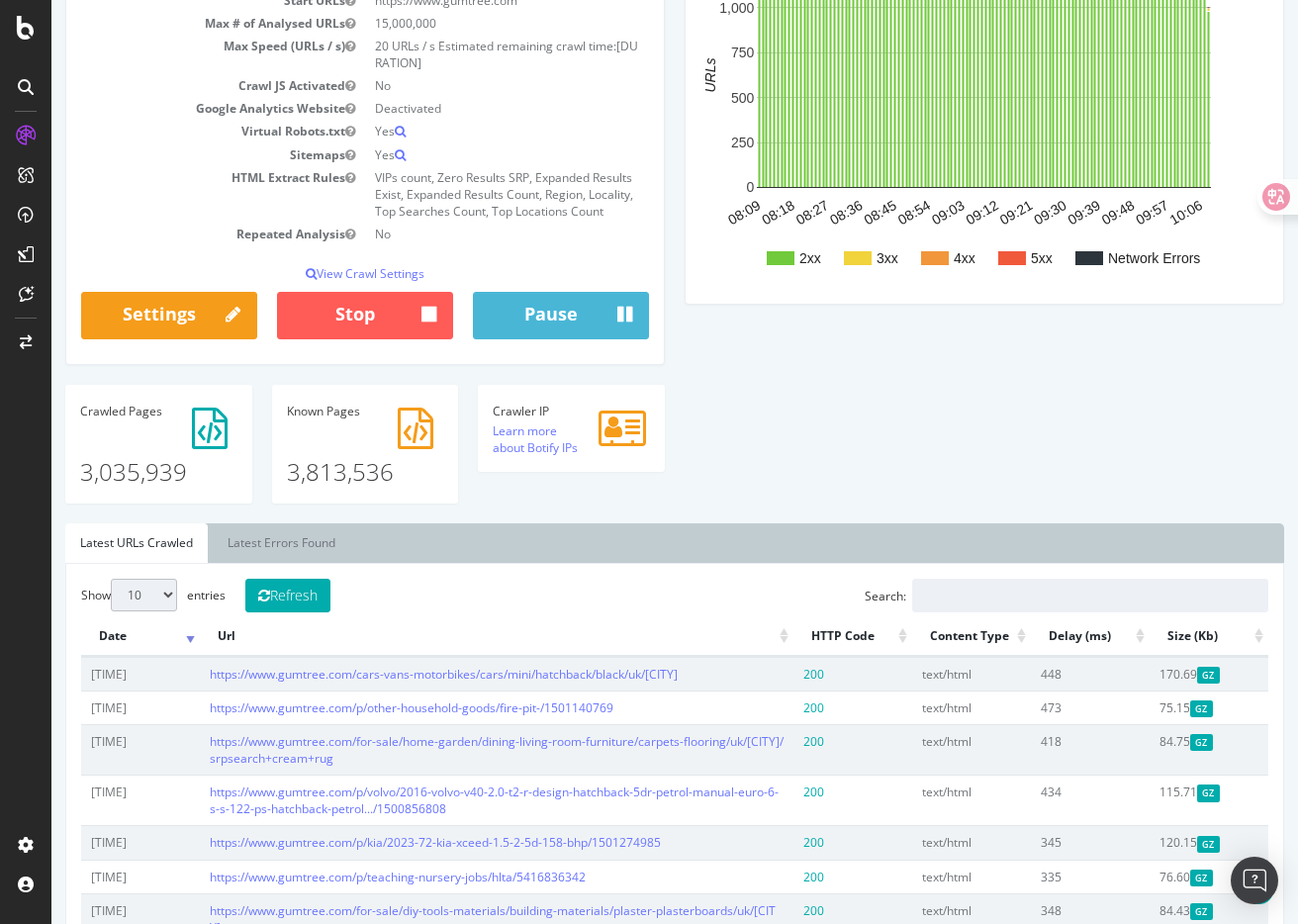 scroll, scrollTop: 294, scrollLeft: 0, axis: vertical 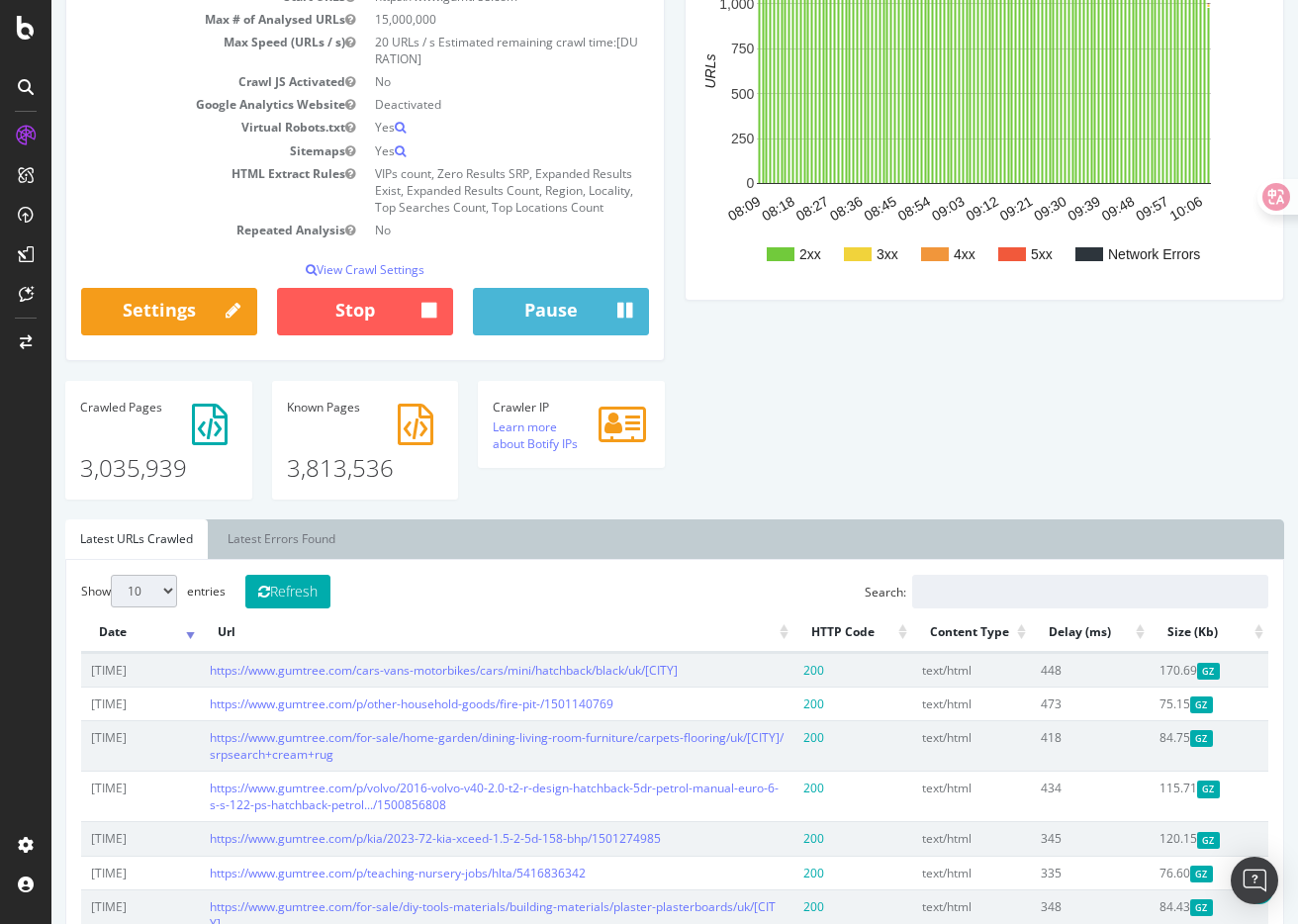 click on "Analysis Settings Project Name
Gumtree.com Allowed Domains
(http|https)://www.gumtree.com
Start URLs
https://www.gumtree.com
Max # of Analysed URLs
15,000,000 Max Speed (URLs / s)
20 URLs / s
Estimated remaining crawl time:  6 days 22 hours 10 minutes  Crawl JS Activated
No Google Analytics Website
Deactivated
Virtual Robots.txt
Yes
Sitemaps
Yes
HTML Extract Rules
VIPs count, Zero Results SRP, Expanded Results Exist, Expanded Results Count, Region, Locality, Top Searches Count, Top Locations Count
Repeated Analysis
No  View Crawl Settings
× Close
Analysis Settings
Main Project Name
Gumtree.com 15,000,000 No" at bounding box center [675, 201] 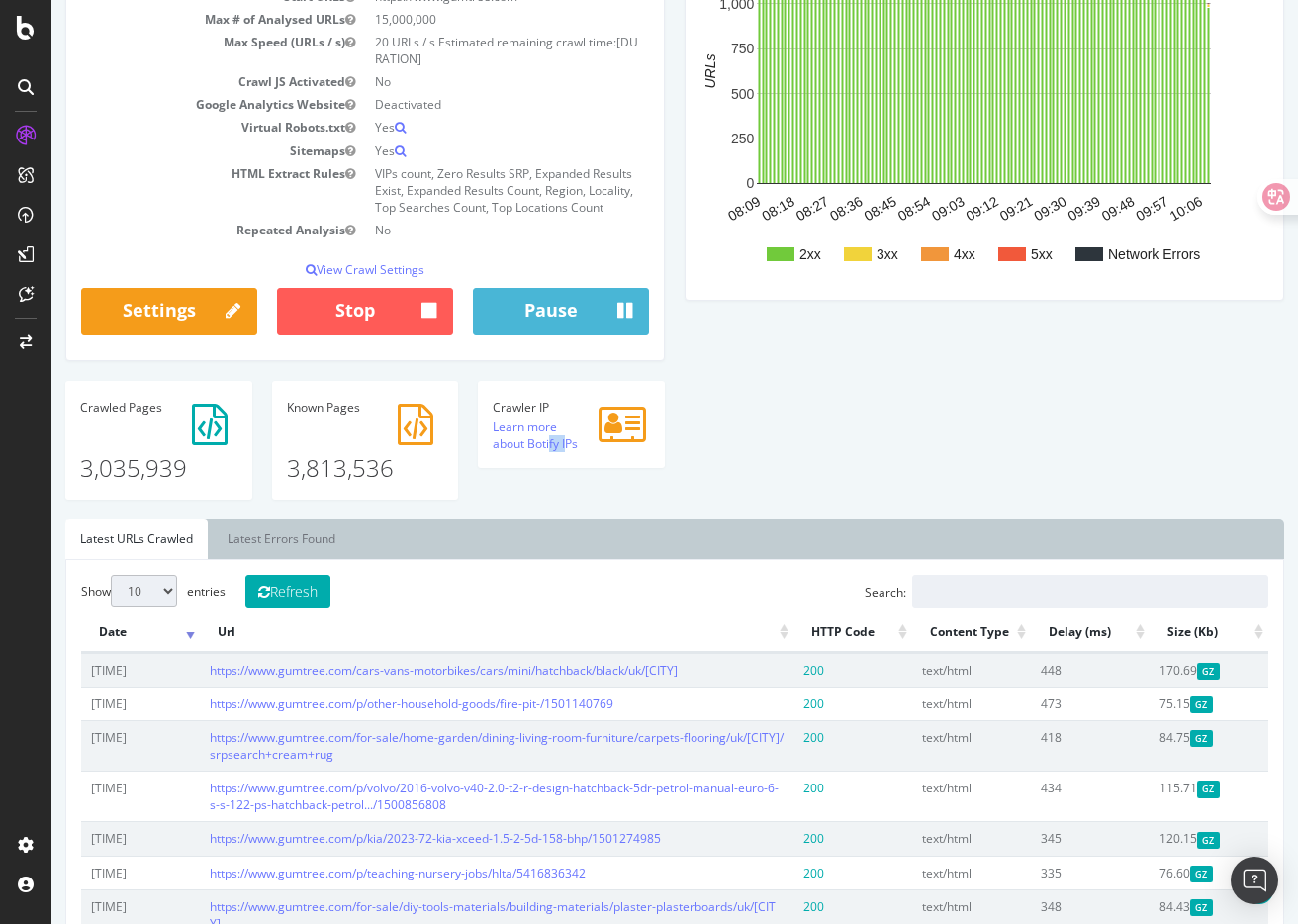click on "Analysis Settings Project Name
Gumtree.com Allowed Domains
(http|https)://www.gumtree.com
Start URLs
https://www.gumtree.com
Max # of Analysed URLs
15,000,000 Max Speed (URLs / s)
20 URLs / s
Estimated remaining crawl time:  6 days 22 hours 10 minutes  Crawl JS Activated
No Google Analytics Website
Deactivated
Virtual Robots.txt
Yes
Sitemaps
Yes
HTML Extract Rules
VIPs count, Zero Results SRP, Expanded Results Exist, Expanded Results Count, Region, Locality, Top Searches Count, Top Locations Count
Repeated Analysis
No  View Crawl Settings
× Close
Analysis Settings
Main Project Name
Gumtree.com 15,000,000 No" at bounding box center [675, 201] 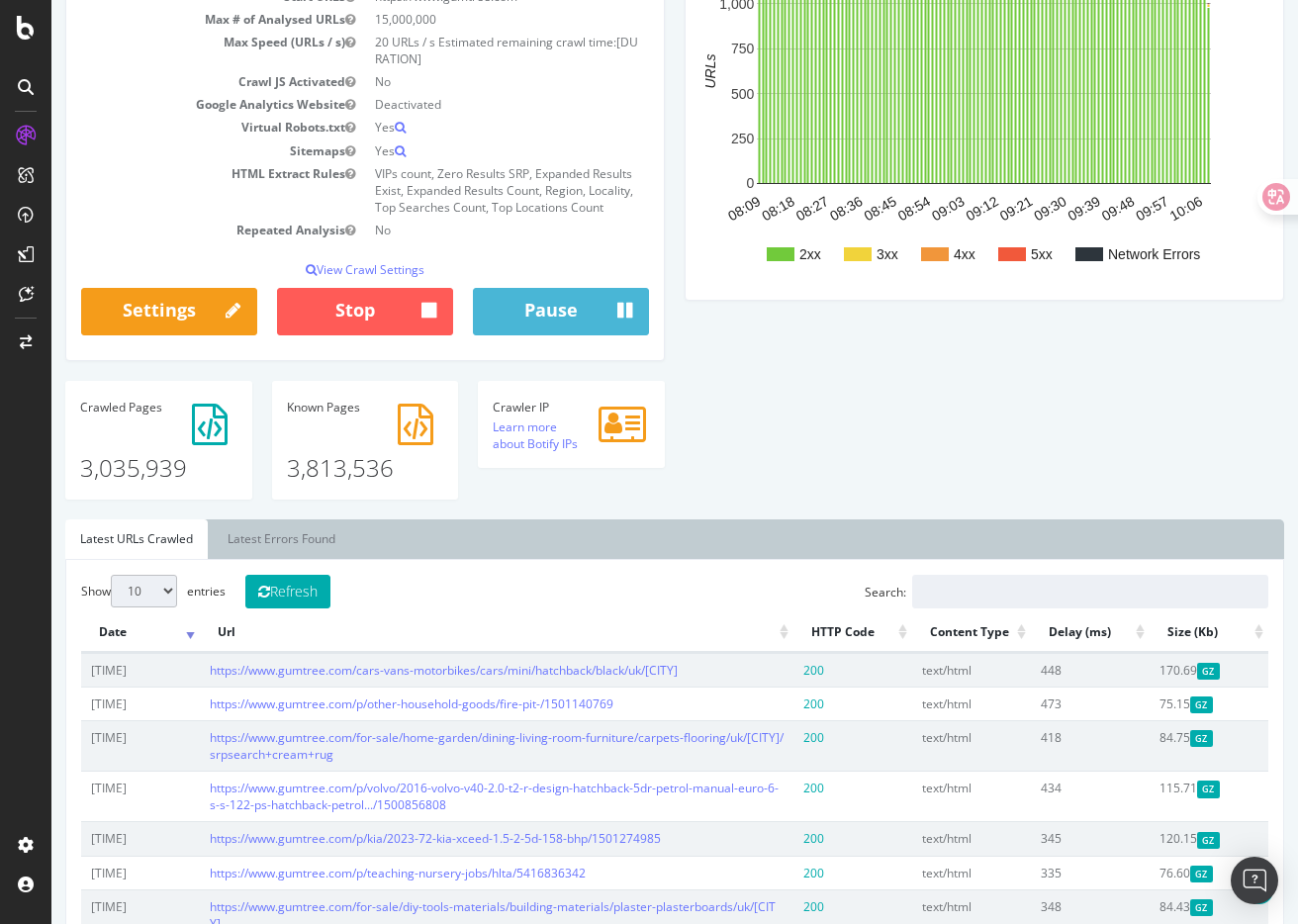 click on "Analysis Settings Project Name
Gumtree.com Allowed Domains
(http|https)://www.gumtree.com
Start URLs
https://www.gumtree.com
Max # of Analysed URLs
15,000,000 Max Speed (URLs / s)
20 URLs / s
Estimated remaining crawl time:  6 days 22 hours 10 minutes  Crawl JS Activated
No Google Analytics Website
Deactivated
Virtual Robots.txt
Yes
Sitemaps
Yes
HTML Extract Rules
VIPs count, Zero Results SRP, Expanded Results Exist, Expanded Results Count, Region, Locality, Top Searches Count, Top Locations Count
Repeated Analysis
No  View Crawl Settings
× Close
Analysis Settings
Main Project Name
Gumtree.com 15,000,000 No" at bounding box center [675, 201] 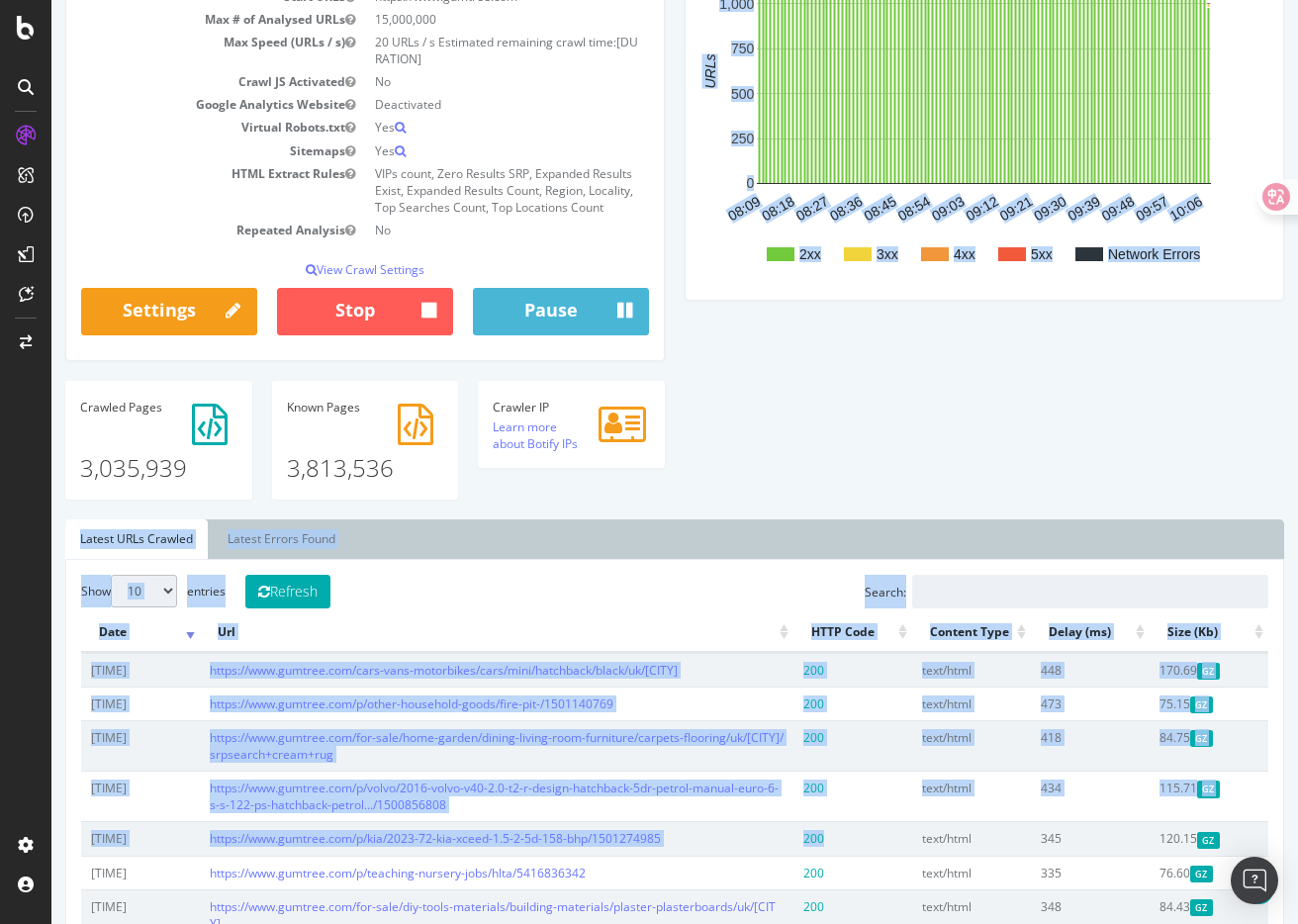 drag, startPoint x: 797, startPoint y: 442, endPoint x: 887, endPoint y: 842, distance: 410 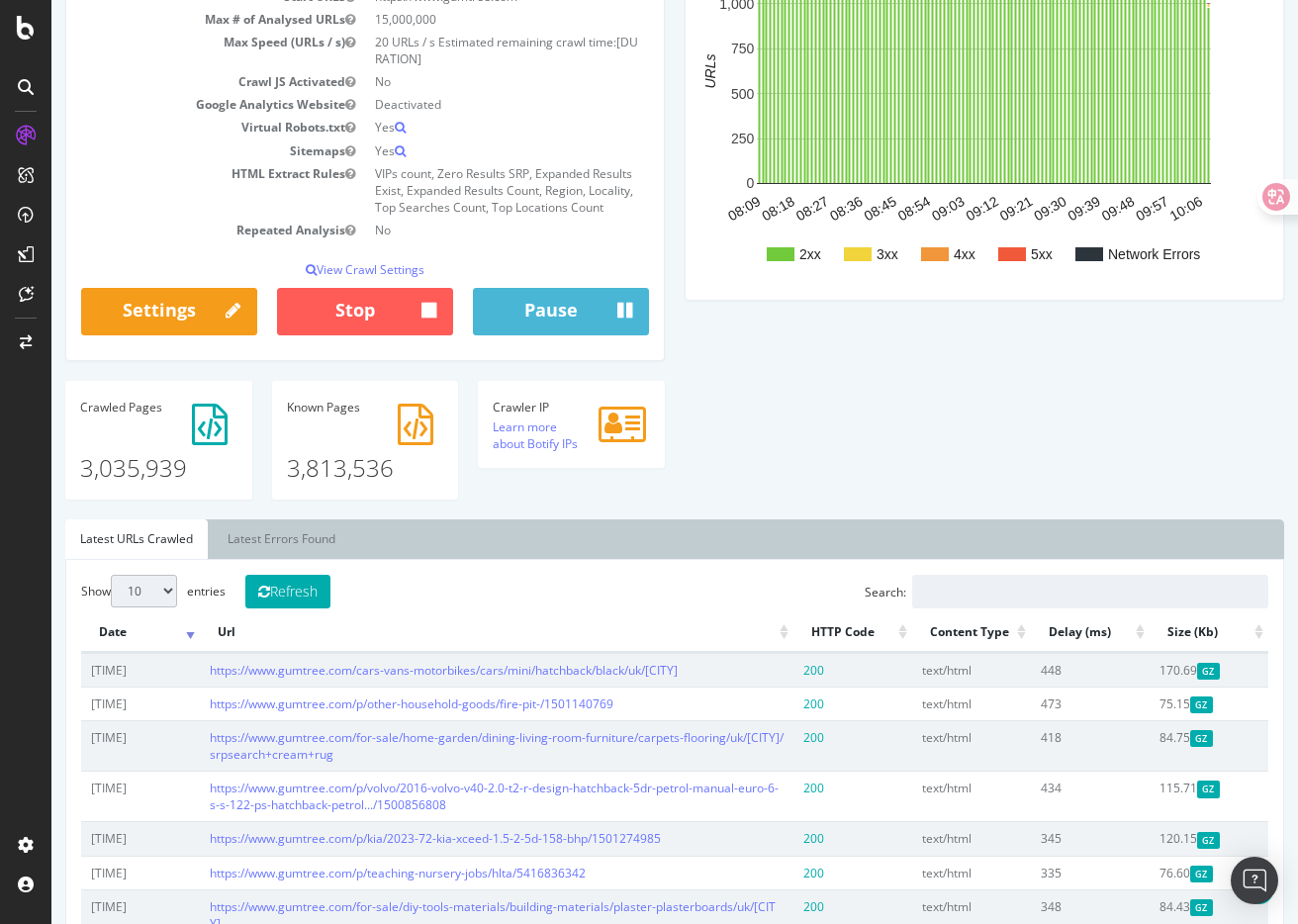 click on "Analysis Settings Project Name
Gumtree.com Allowed Domains
(http|https)://www.gumtree.com
Start URLs
https://www.gumtree.com
Max # of Analysed URLs
15,000,000 Max Speed (URLs / s)
20 URLs / s
Estimated remaining crawl time:  6 days 22 hours 10 minutes  Crawl JS Activated
No Google Analytics Website
Deactivated
Virtual Robots.txt
Yes
Sitemaps
Yes
HTML Extract Rules
VIPs count, Zero Results SRP, Expanded Results Exist, Expanded Results Count, Region, Locality, Top Searches Count, Top Locations Count
Repeated Analysis
No  View Crawl Settings
× Close
Analysis Settings
Main Project Name
Gumtree.com 15,000,000 No" at bounding box center (675, 201) 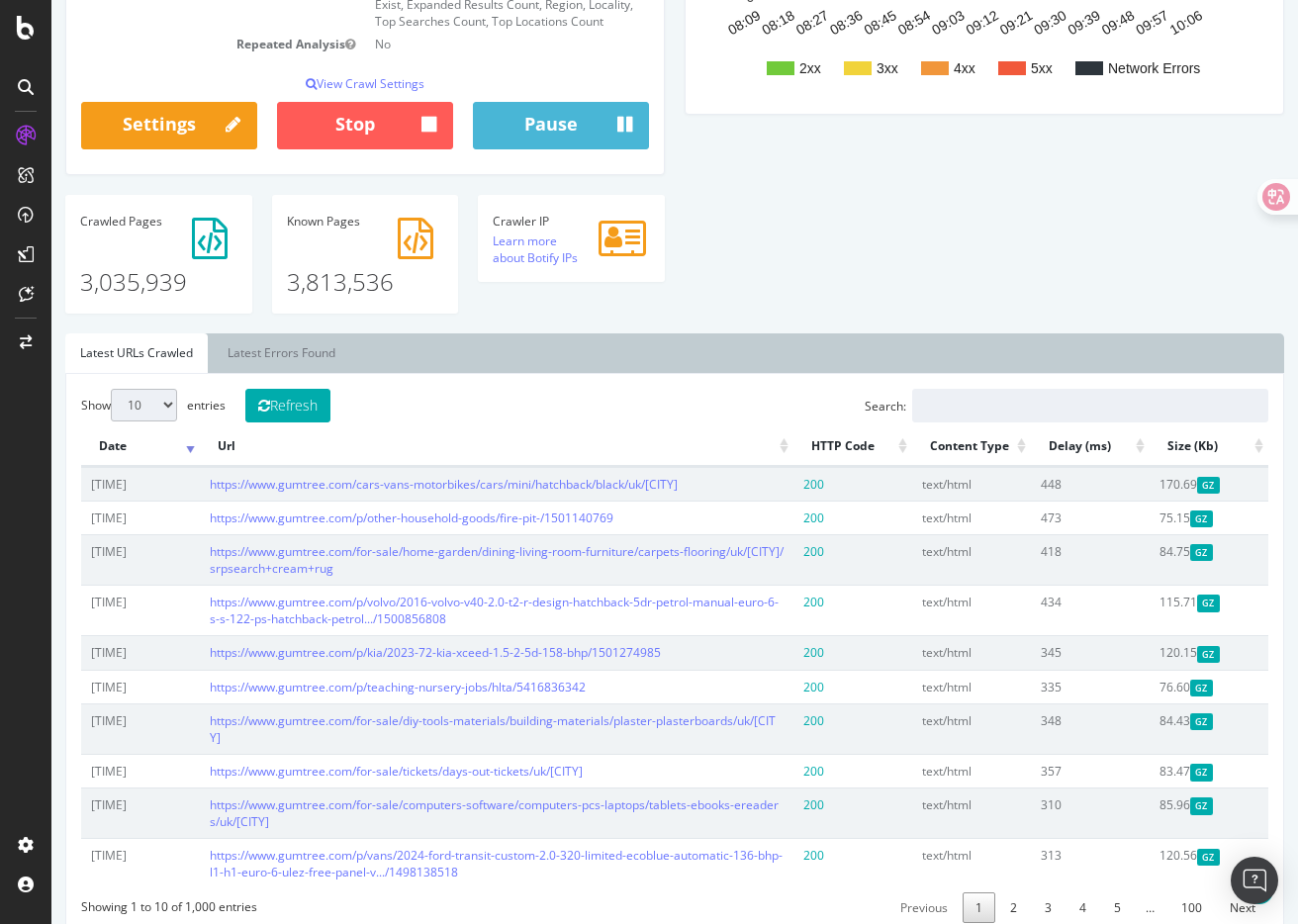 scroll, scrollTop: 481, scrollLeft: 0, axis: vertical 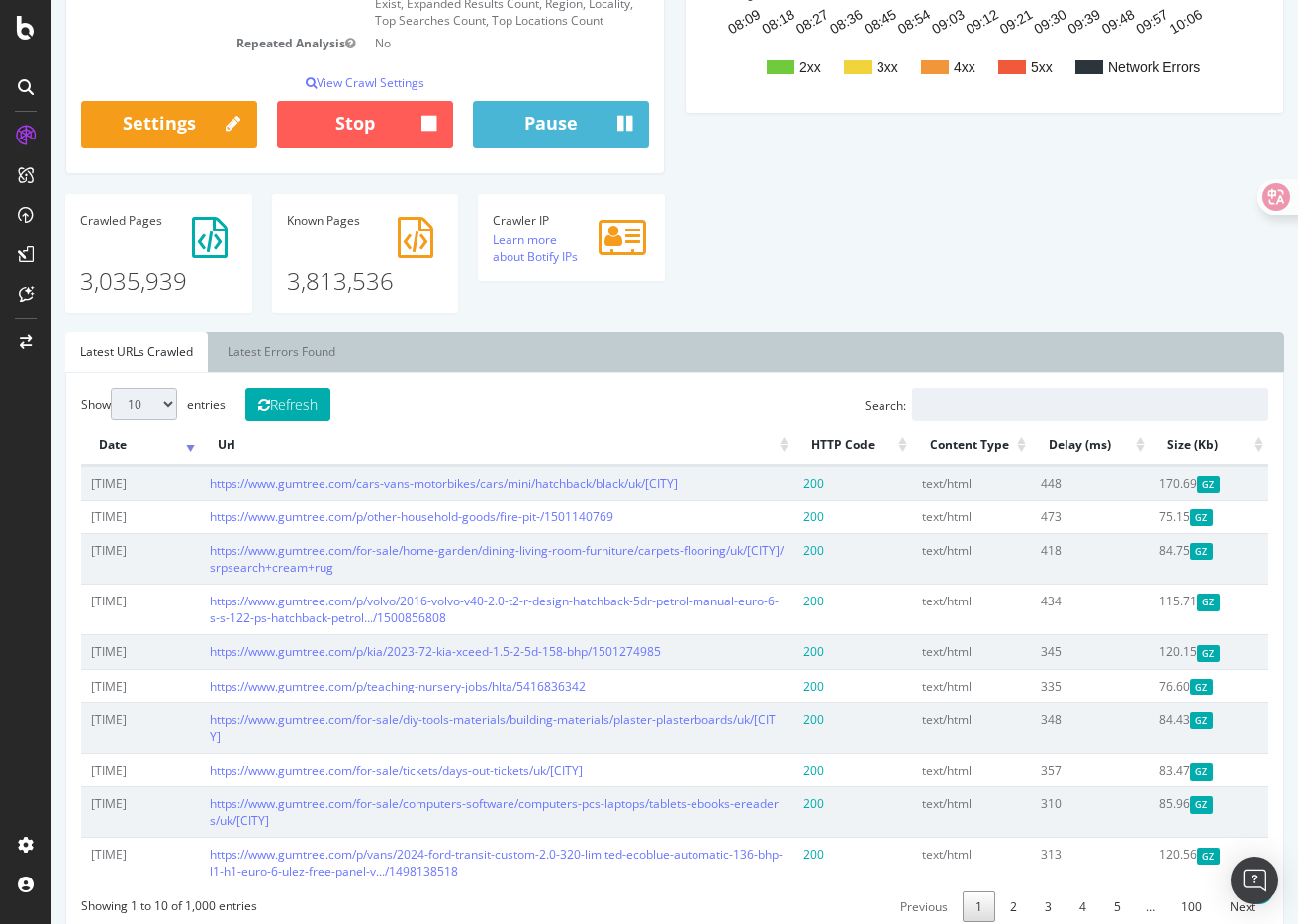 drag, startPoint x: 815, startPoint y: 305, endPoint x: 867, endPoint y: 722, distance: 420.2297 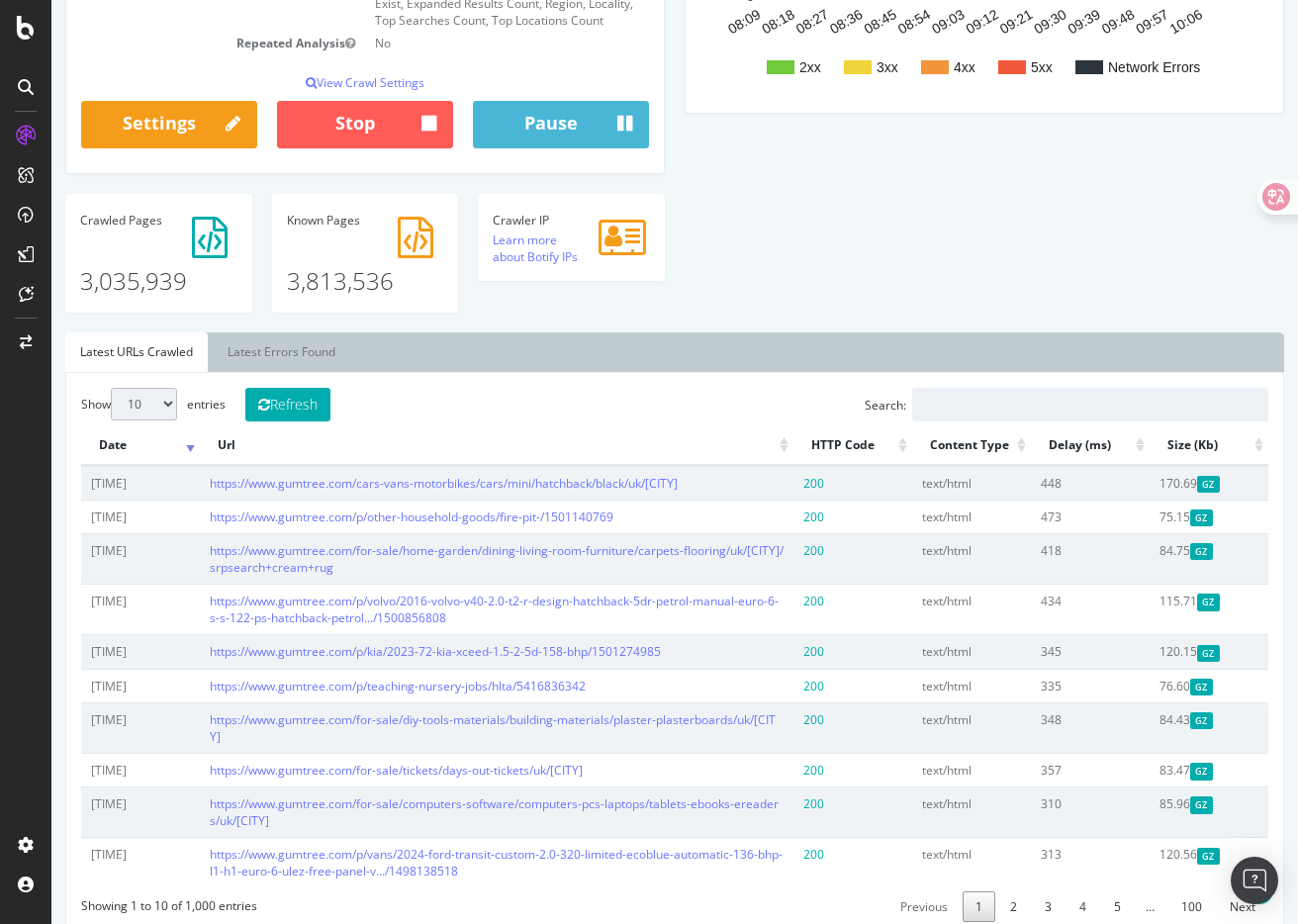 click on "Gumtree.com
www.gumtree.com
Your Botify Analysis is on its way
Our crawler is exploring your website gathering all SEO actionable data
Analysis Settings Project Name
Gumtree.com Allowed Domains
(http|https)://www.gumtree.com
Start URLs
https://www.gumtree.com
Max # of Analysed URLs
15,000,000 Max Speed (URLs / s)
20 URLs / s
Estimated remaining crawl time:  6 days 22 hours 10 minutes  Crawl JS Activated
No Google Analytics Website
Deactivated
Virtual Robots.txt
Yes
Sitemaps
Yes
HTML Extract Rules
Repeated Analysis
No  View Crawl Settings
× Close
Analysis Settings
Main Project Name
No" at bounding box center (675, 687) 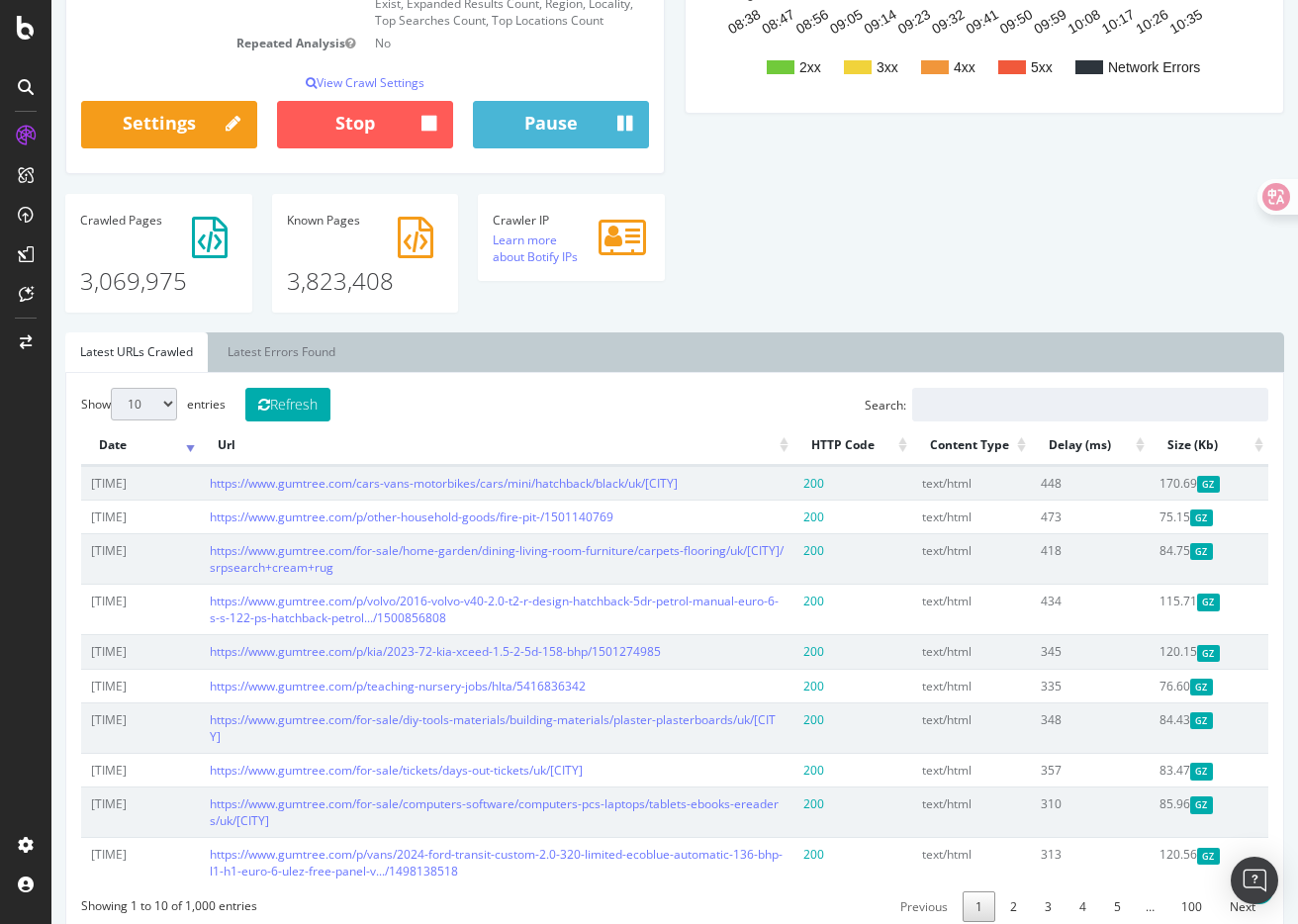 click on "Analysis Settings Project Name
Gumtree.com Allowed Domains
(http|https)://www.gumtree.com
Start URLs
https://www.gumtree.com
Max # of Analysed URLs
15,000,000 Max Speed (URLs / s)
20 URLs / s
Estimated remaining crawl time:  6 days 21 hours 41 minutes  Crawl JS Activated
No Google Analytics Website
Deactivated
Virtual Robots.txt
Yes
Sitemaps
Yes
HTML Extract Rules
VIPs count, Zero Results SRP, Expanded Results Exist, Expanded Results Count, Region, Locality, Top Searches Count, Top Locations Count
Repeated Analysis
No  View Crawl Settings
× Close
Analysis Settings
Main Project Name
Gumtree.com 15,000,000 No" at bounding box center [675, 14] 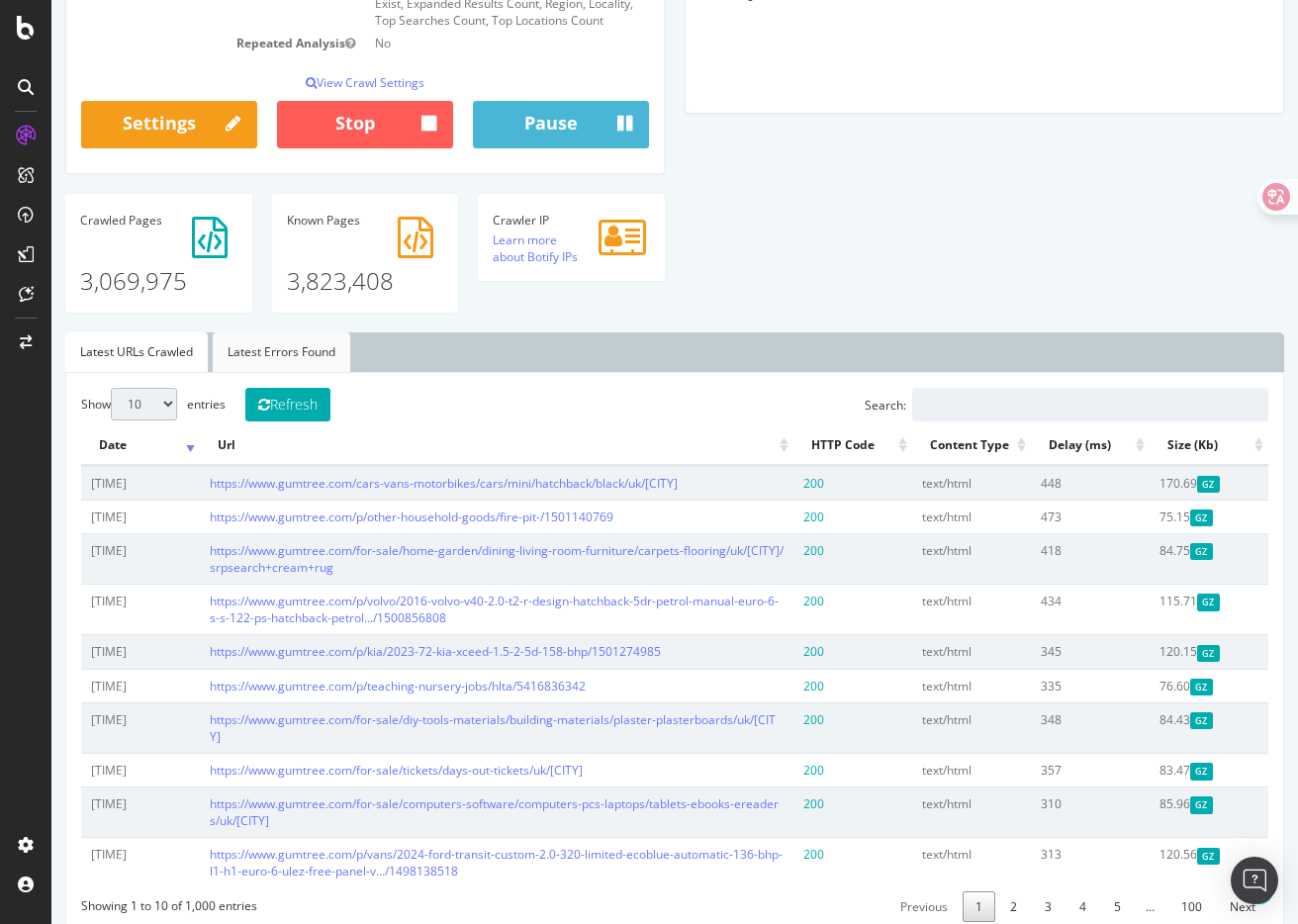 click on "Latest Errors Found" at bounding box center (281, 352) 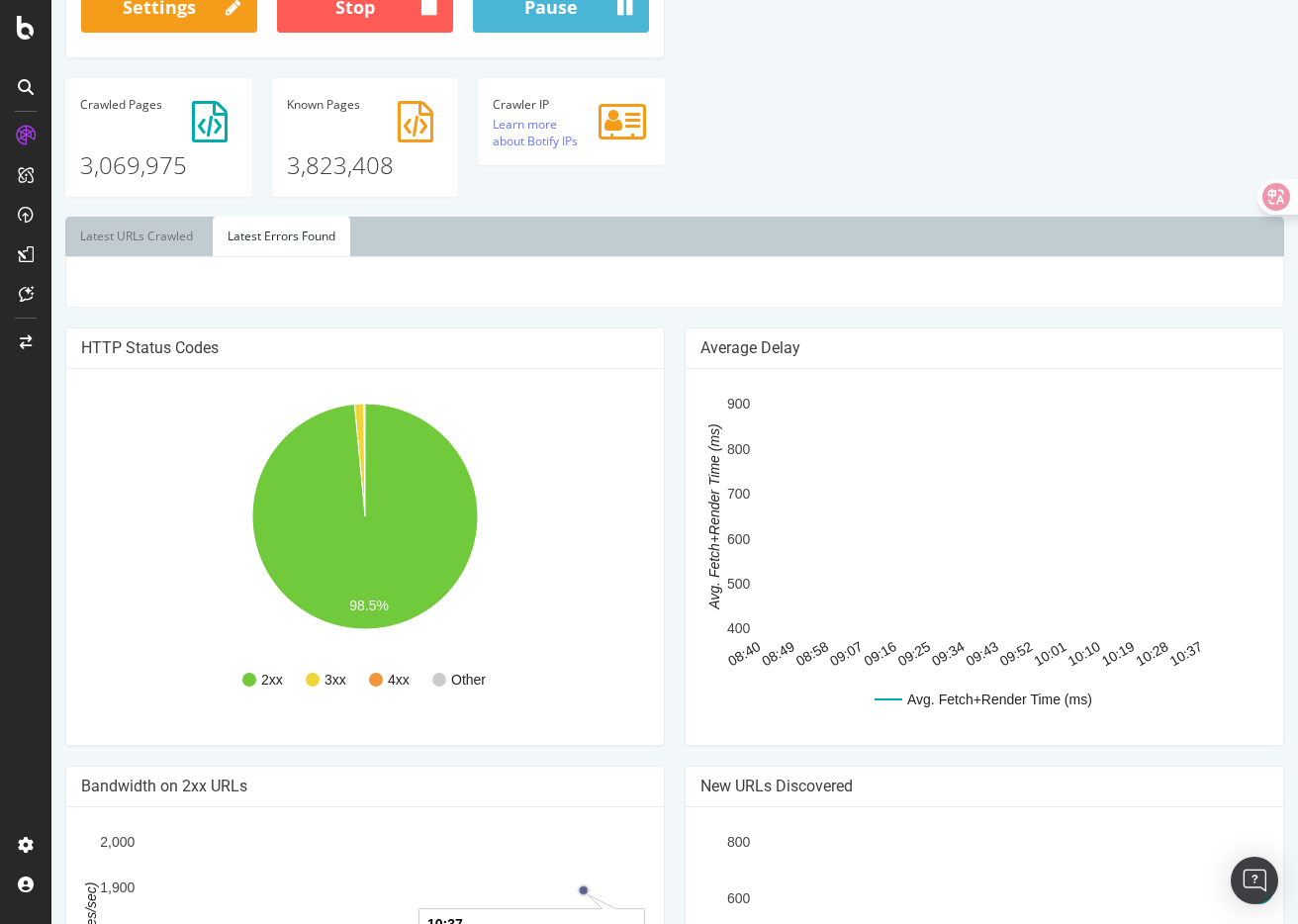 scroll, scrollTop: 598, scrollLeft: 0, axis: vertical 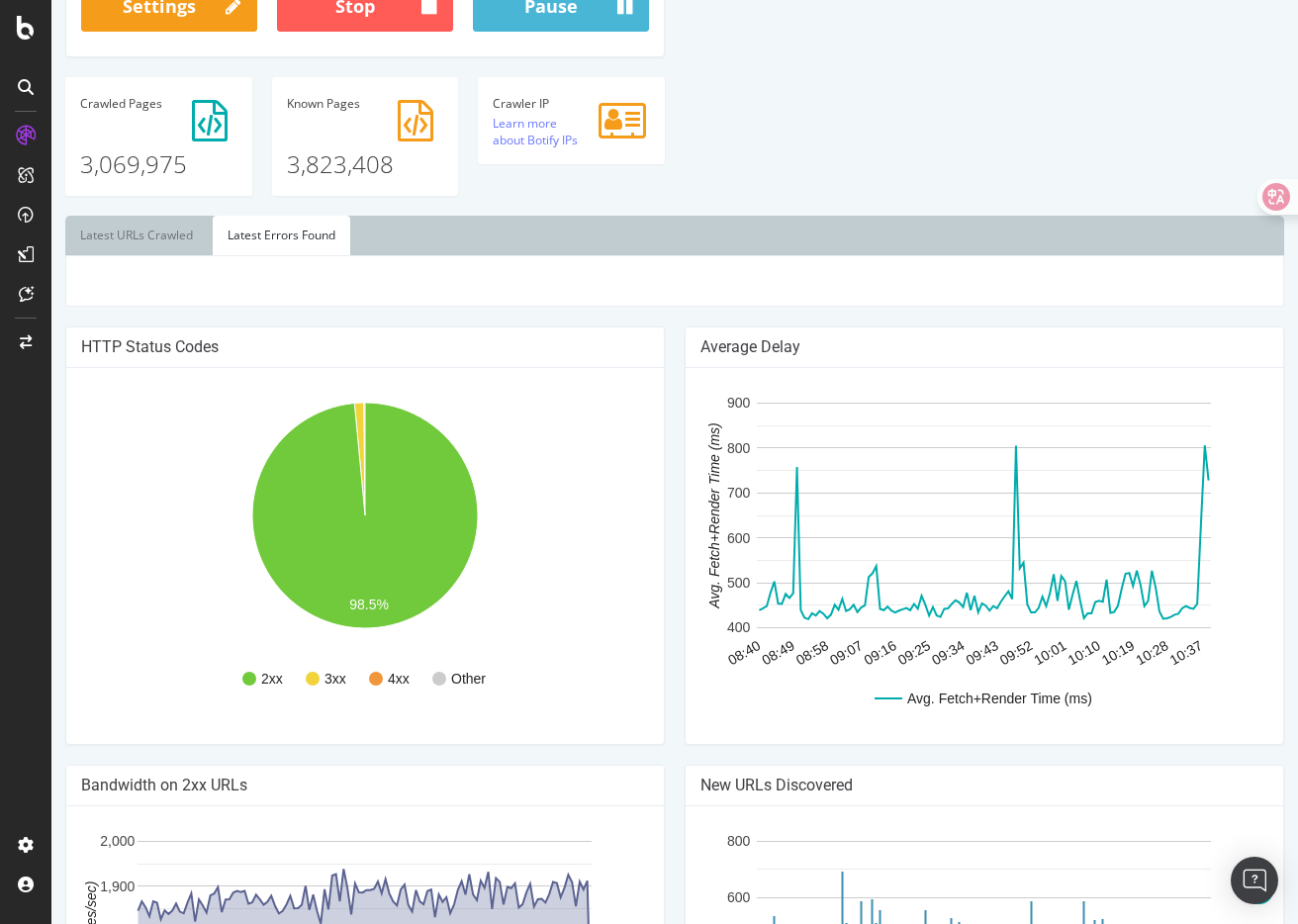 click on "Latest Errors Found" at bounding box center [281, 235] 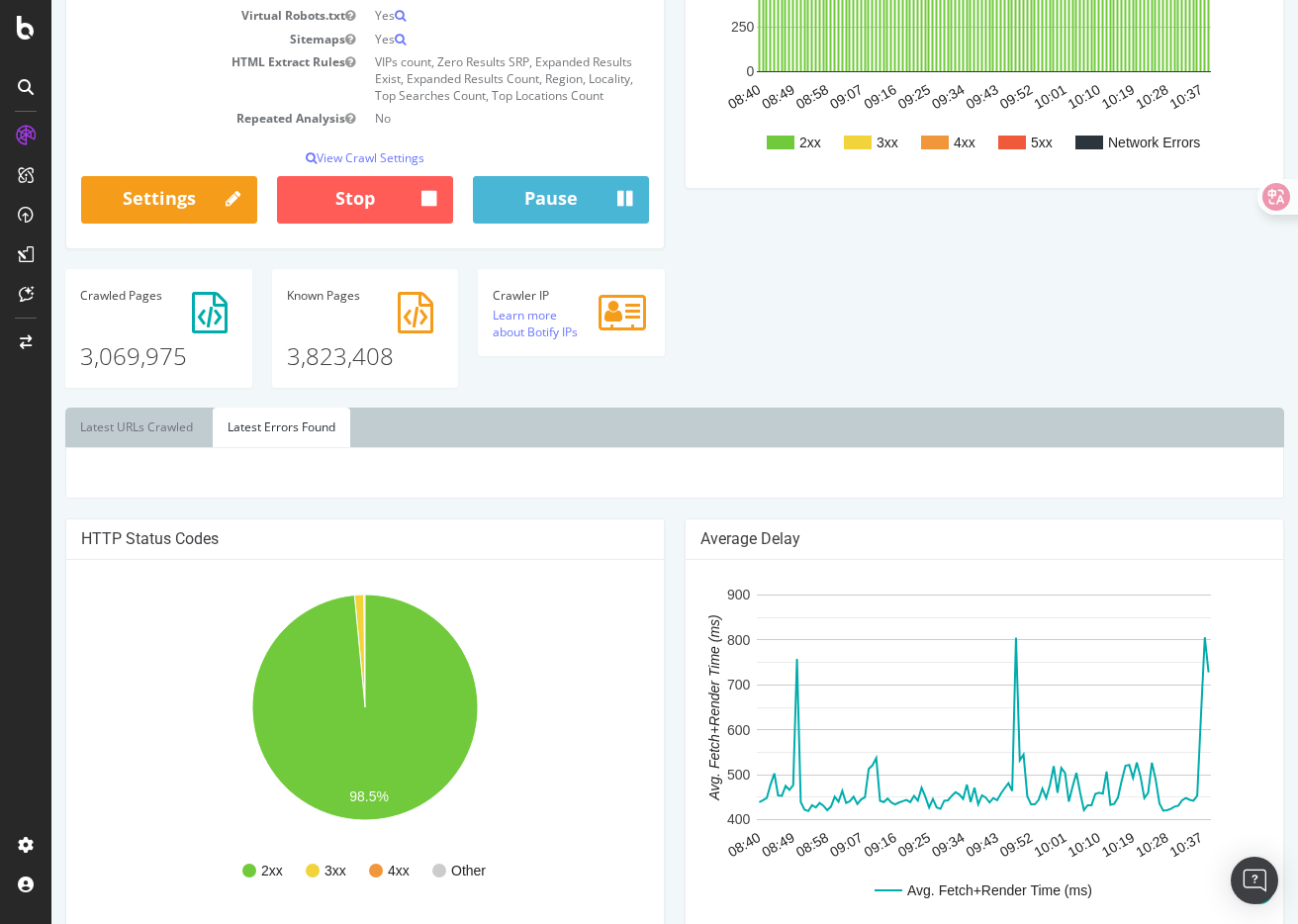 scroll, scrollTop: 409, scrollLeft: 0, axis: vertical 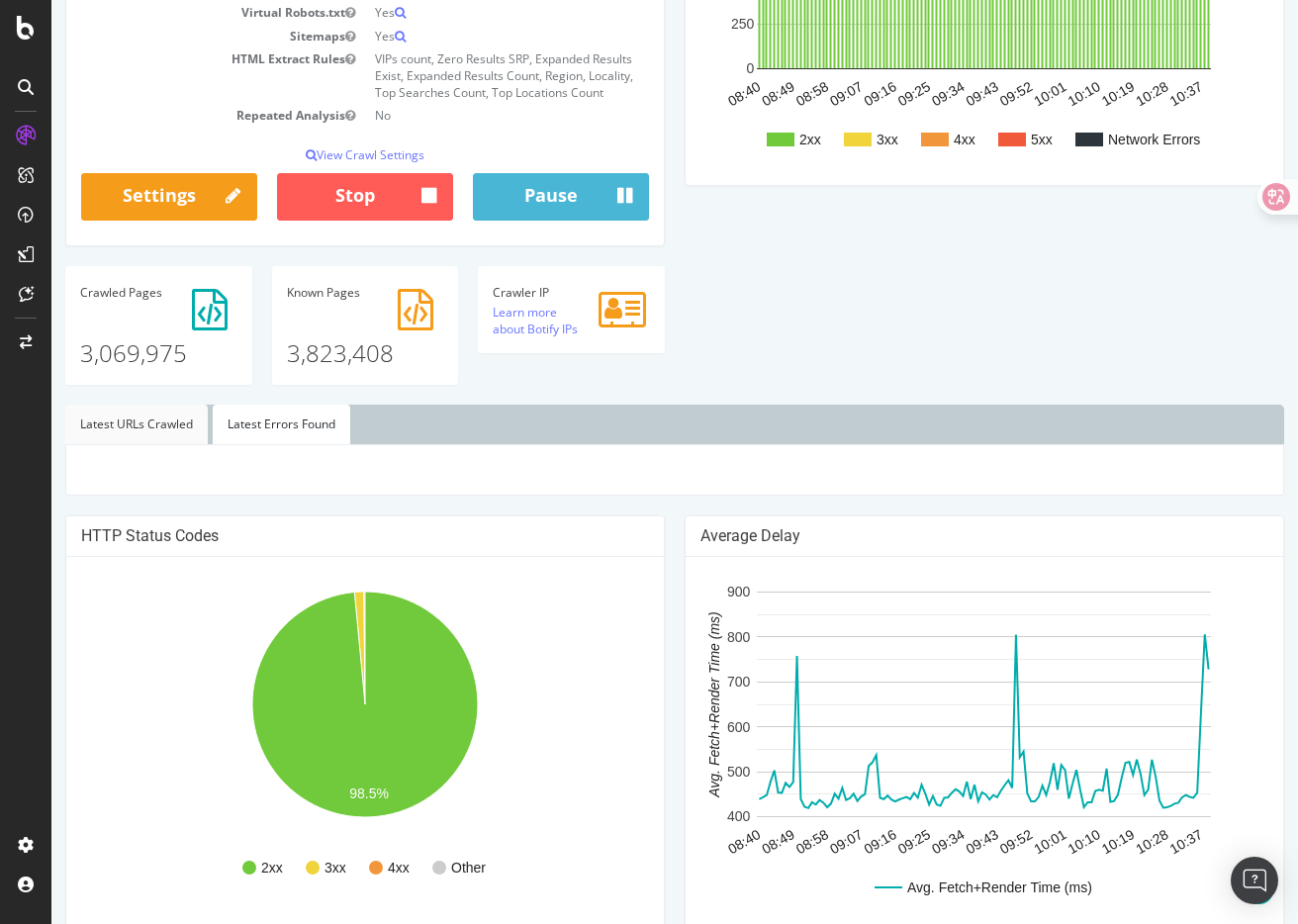 click on "Latest URLs Crawled" at bounding box center [137, 424] 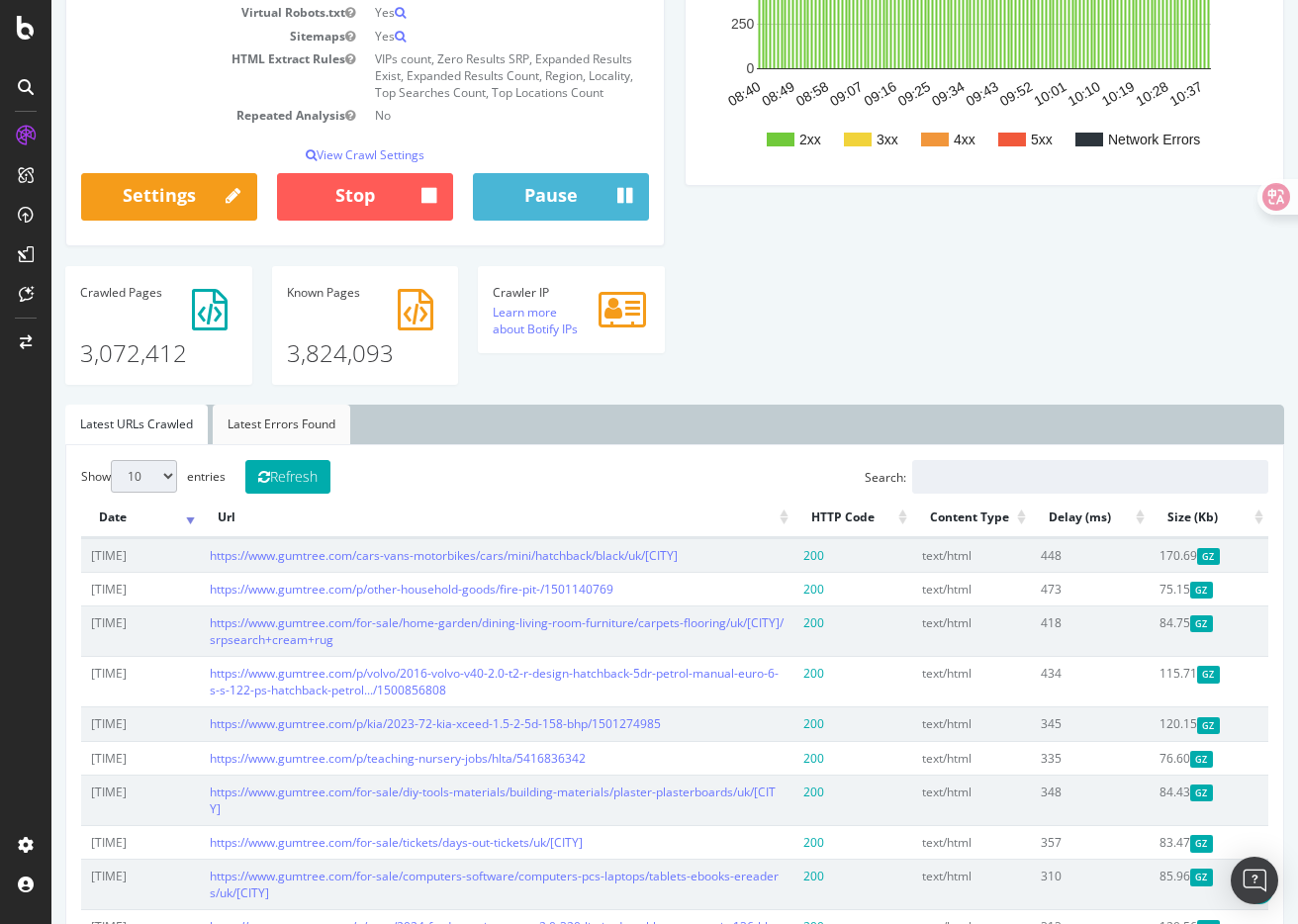 click on "Latest Errors Found" at bounding box center [281, 424] 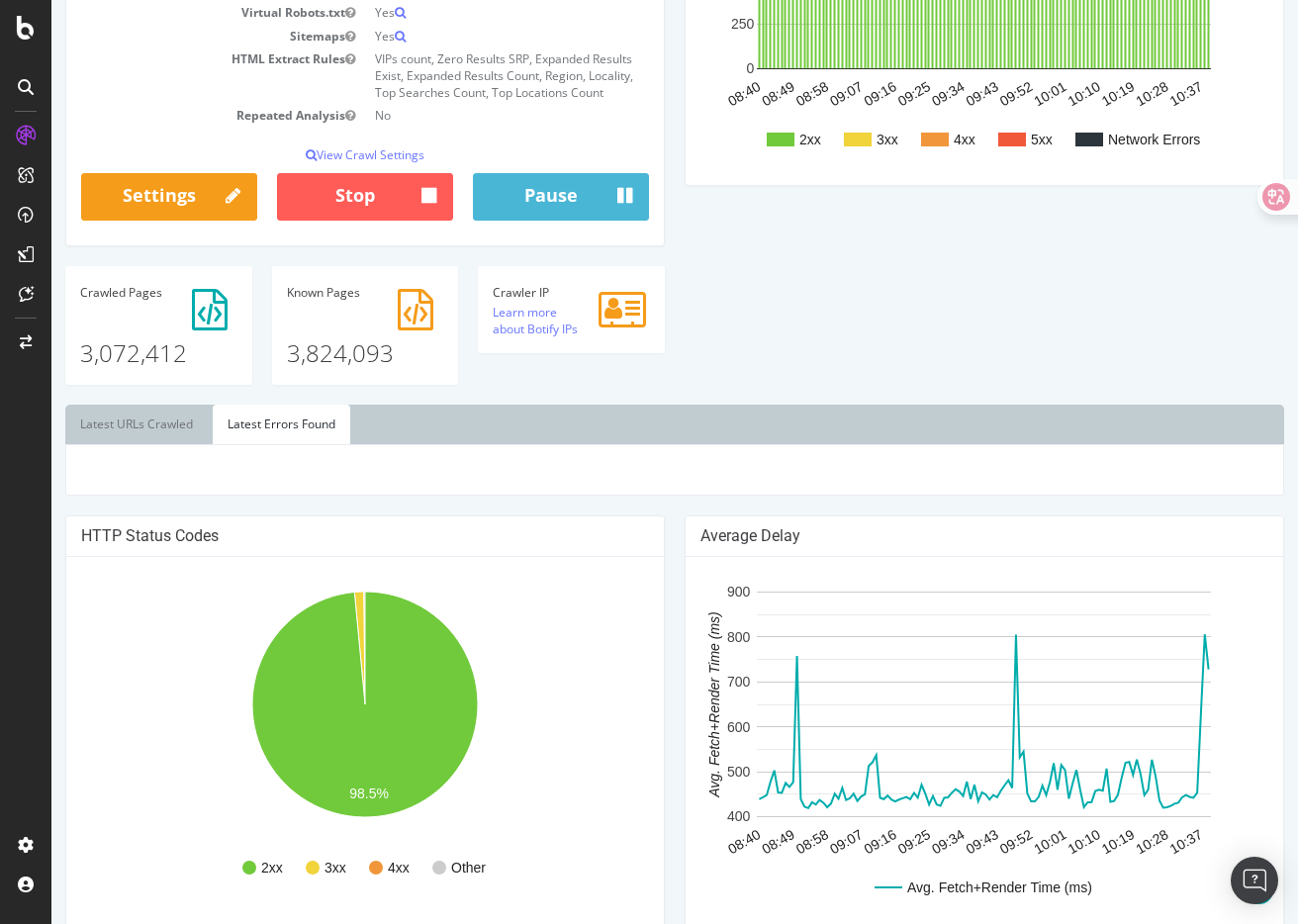click on "Analysis Settings Project Name
Gumtree.com Allowed Domains
(http|https)://www.gumtree.com
Start URLs
https://www.gumtree.com
Max # of Analysed URLs
15,000,000 Max Speed (URLs / s)
20 URLs / s
Estimated remaining crawl time:  6 days 21 hours 39 minutes  Crawl JS Activated
No Google Analytics Website
Deactivated
Virtual Robots.txt
Yes
Sitemaps
Yes
HTML Extract Rules
VIPs count, Zero Results SRP, Expanded Results Exist, Expanded Results Count, Region, Locality, Top Searches Count, Top Locations Count
Repeated Analysis
No  View Crawl Settings
× Close
Analysis Settings
Main Project Name
Gumtree.com 15,000,000 No" at bounding box center [675, 86] 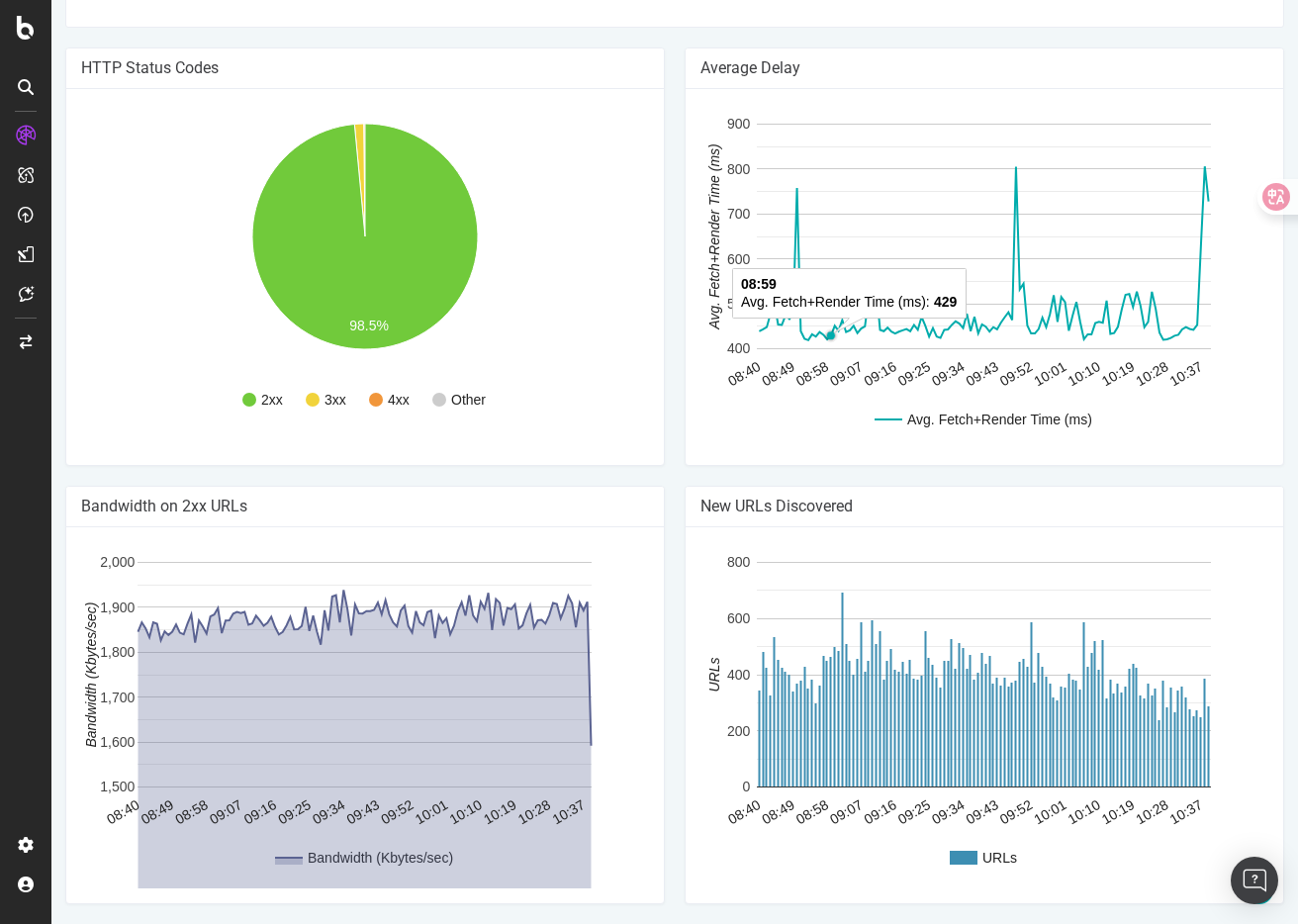 scroll, scrollTop: 594, scrollLeft: 0, axis: vertical 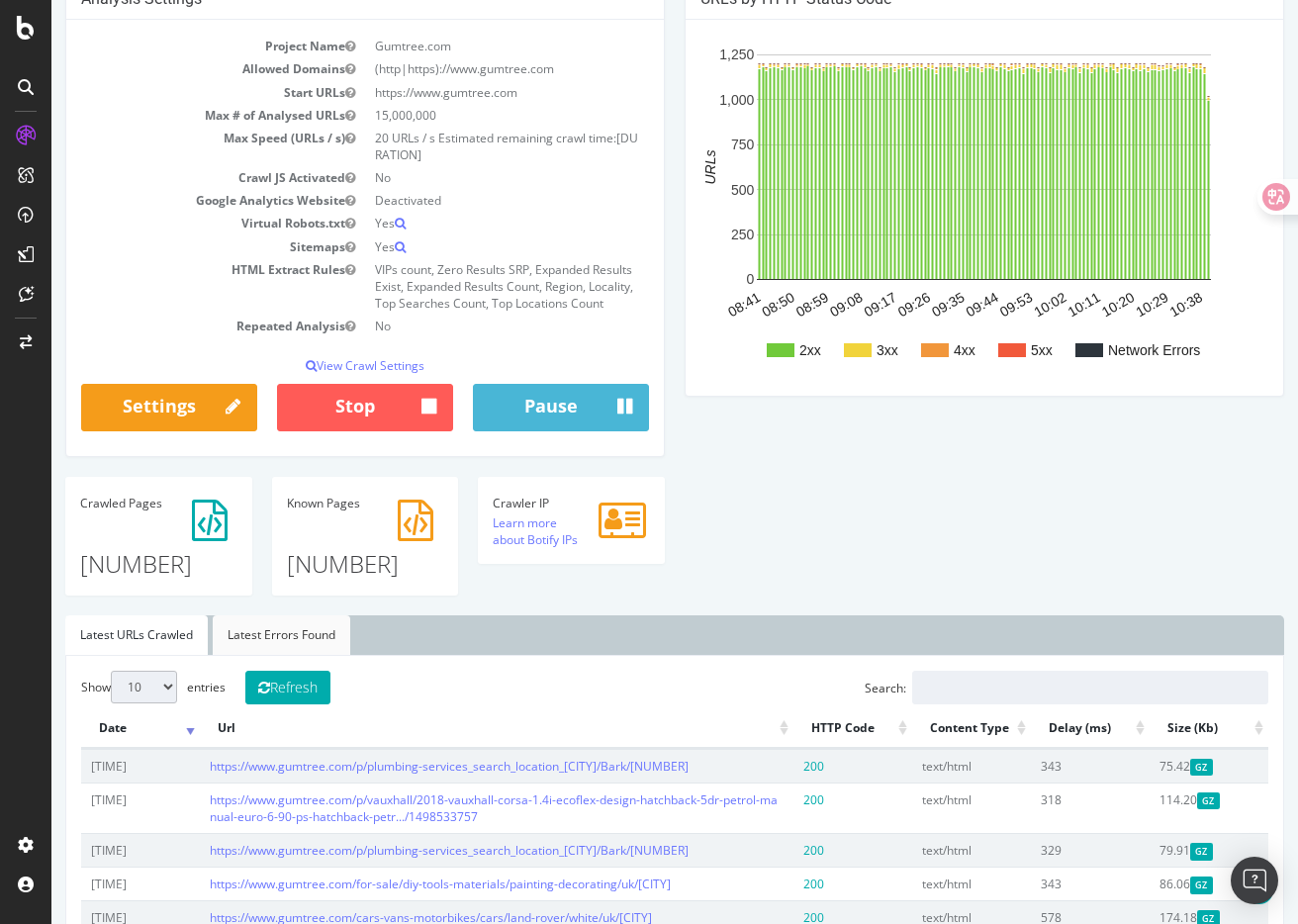 click on "Latest Errors Found" at bounding box center (281, 635) 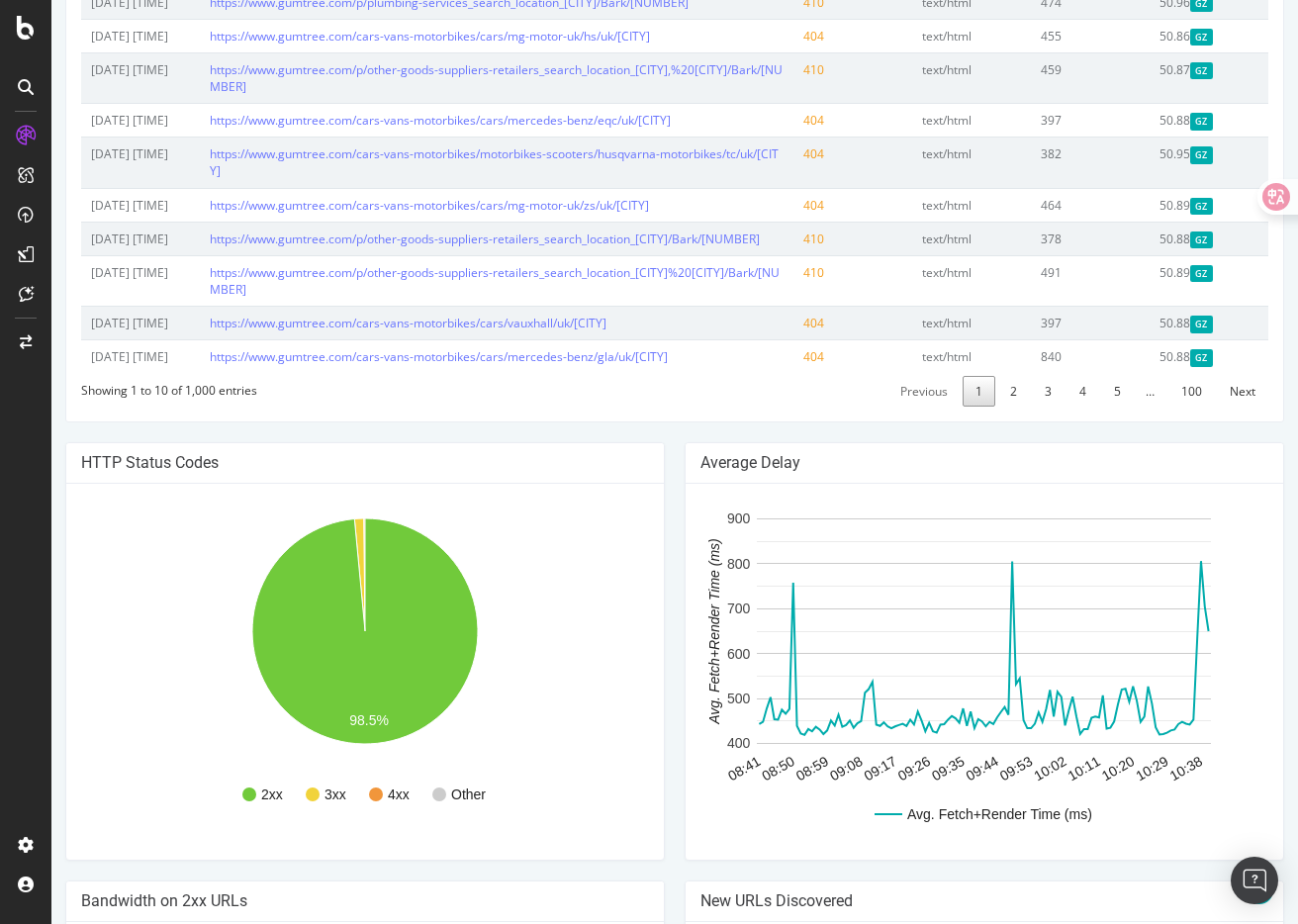 scroll, scrollTop: 964, scrollLeft: 0, axis: vertical 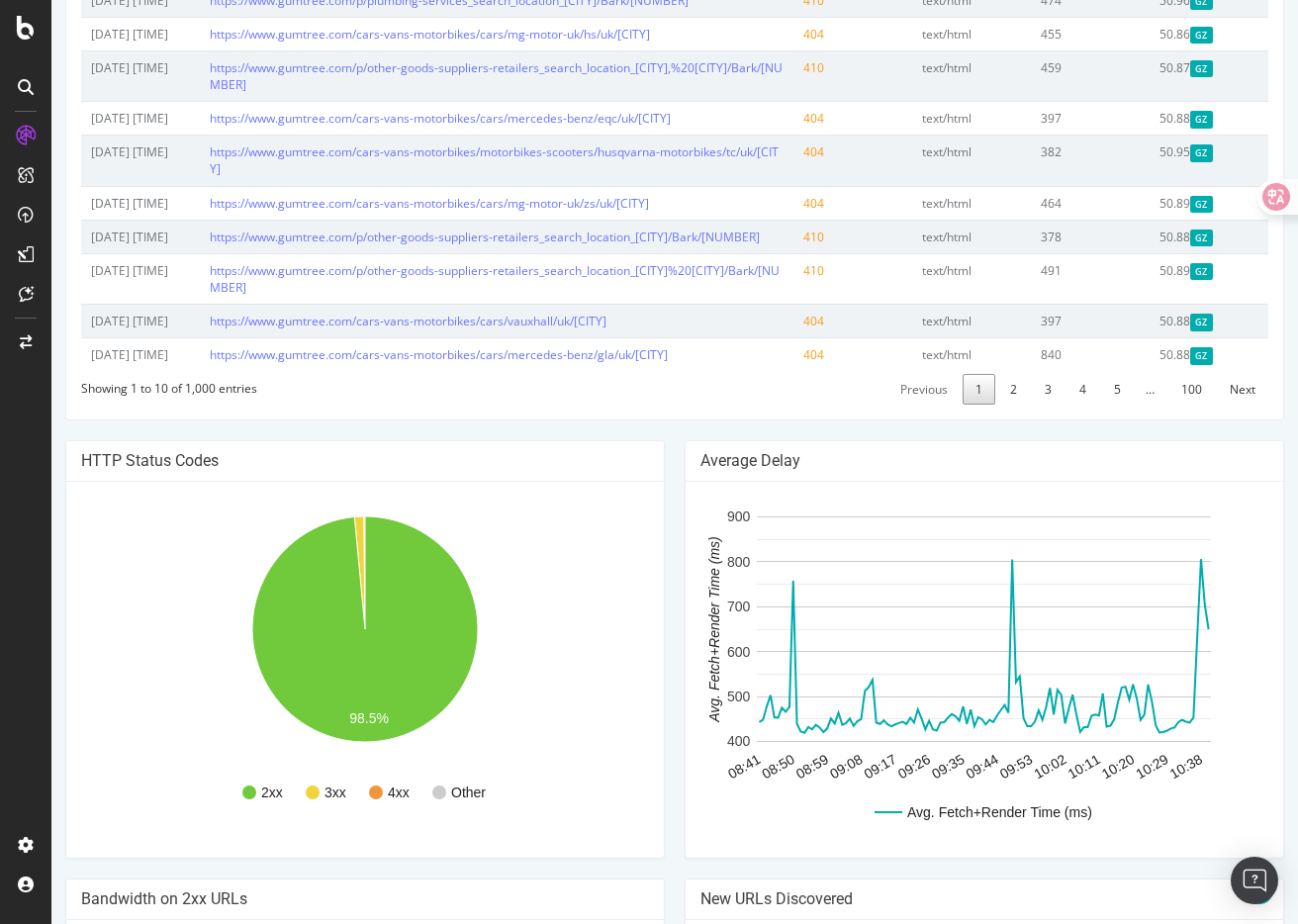 click 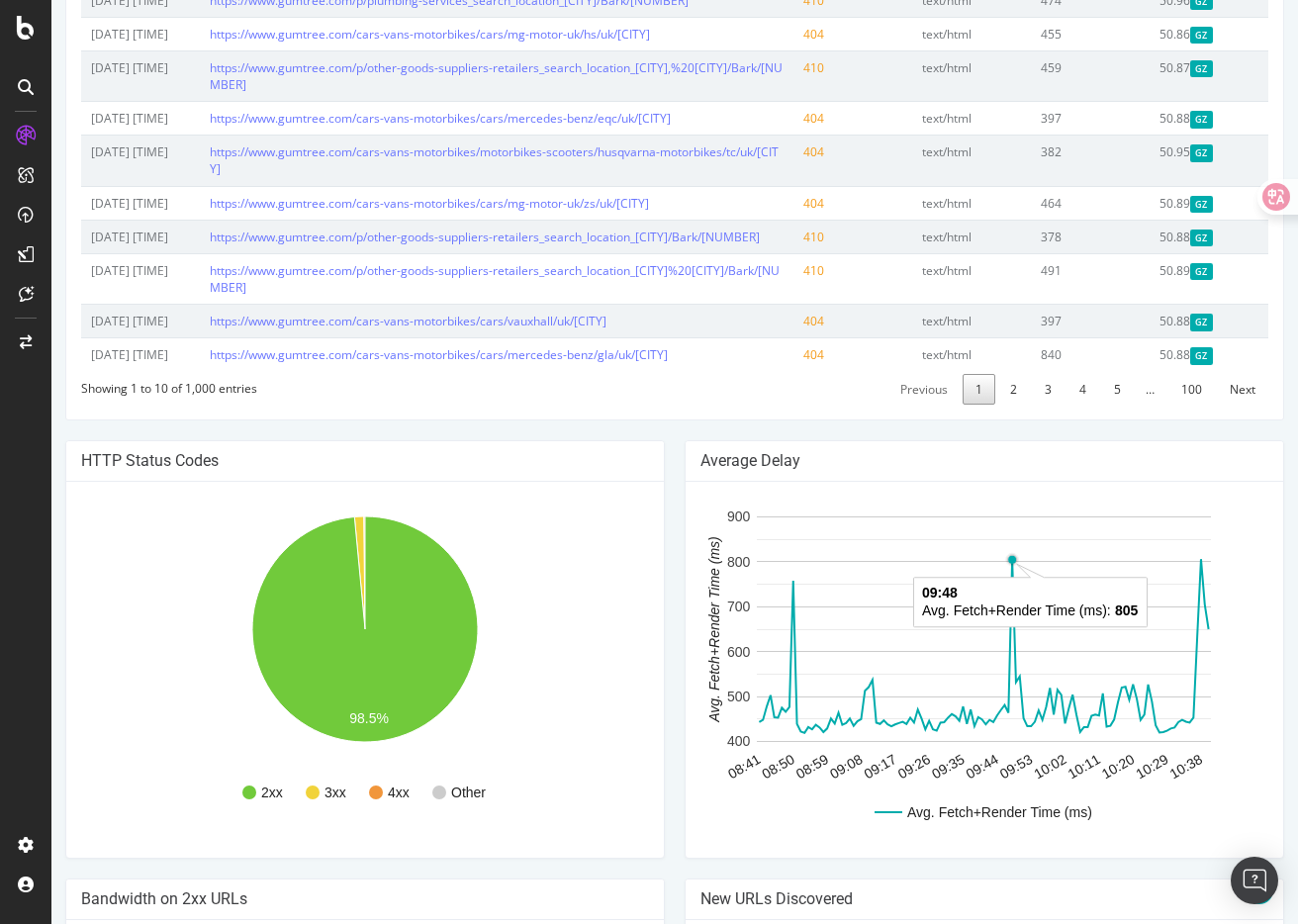 click 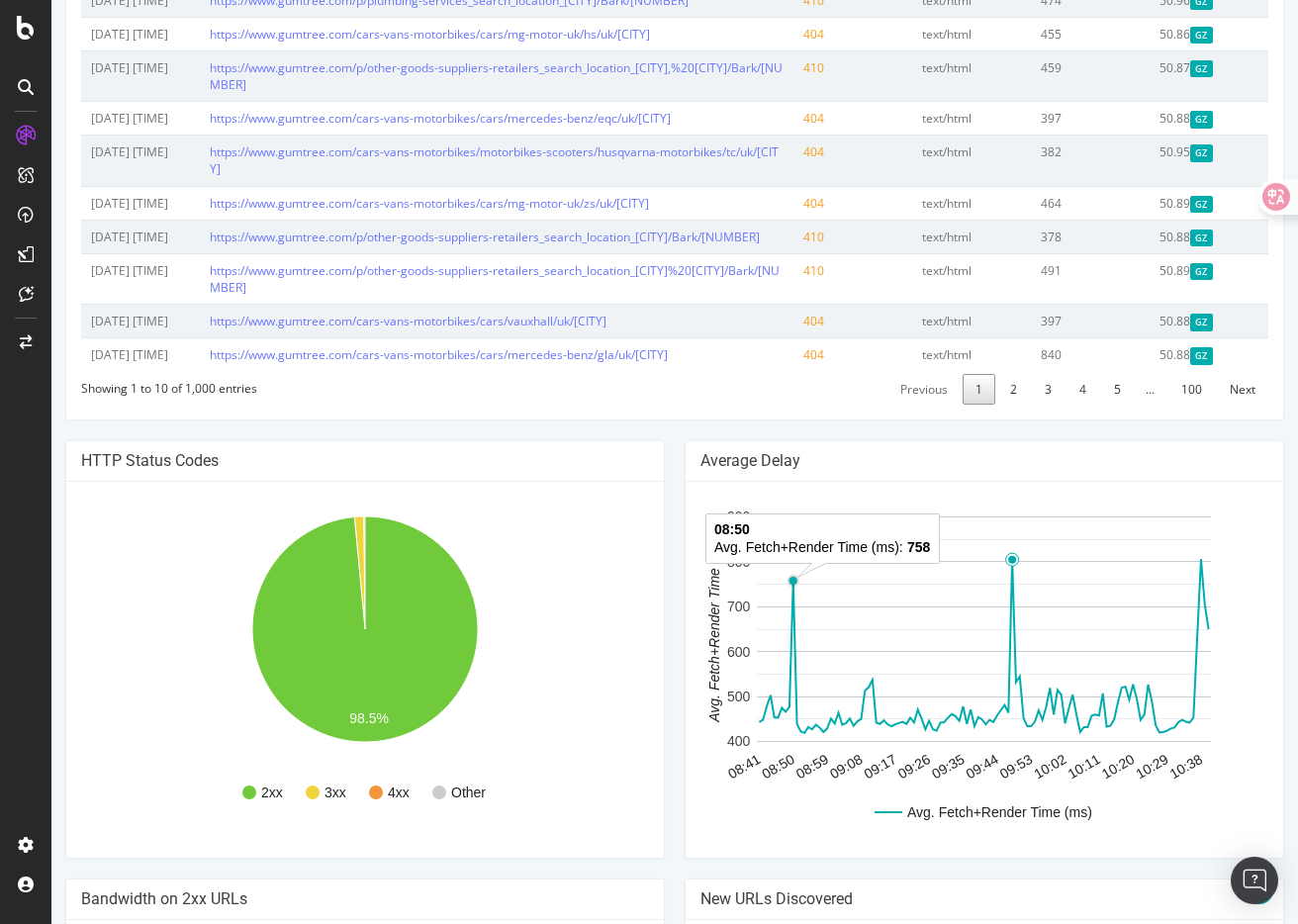 click 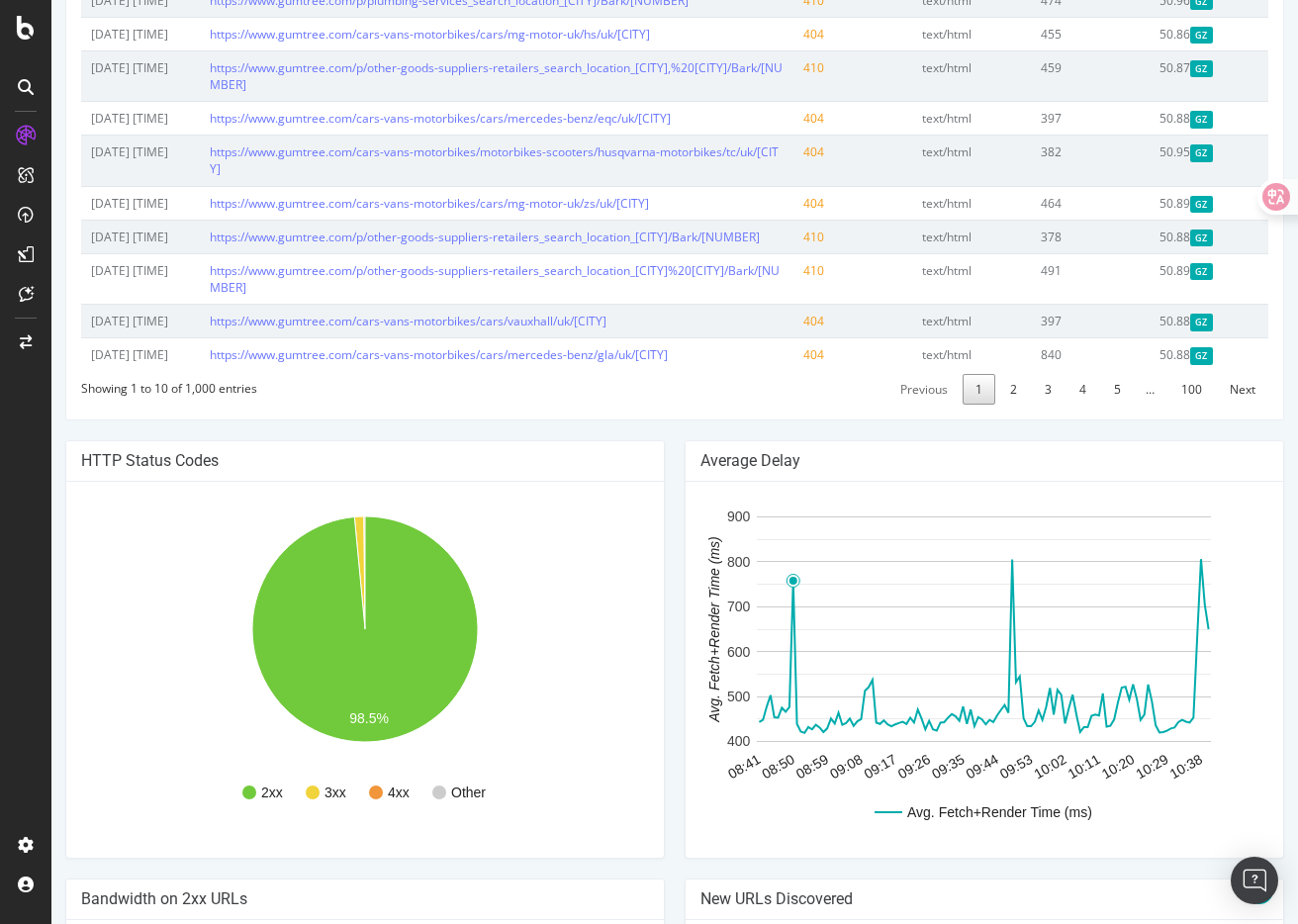 click 